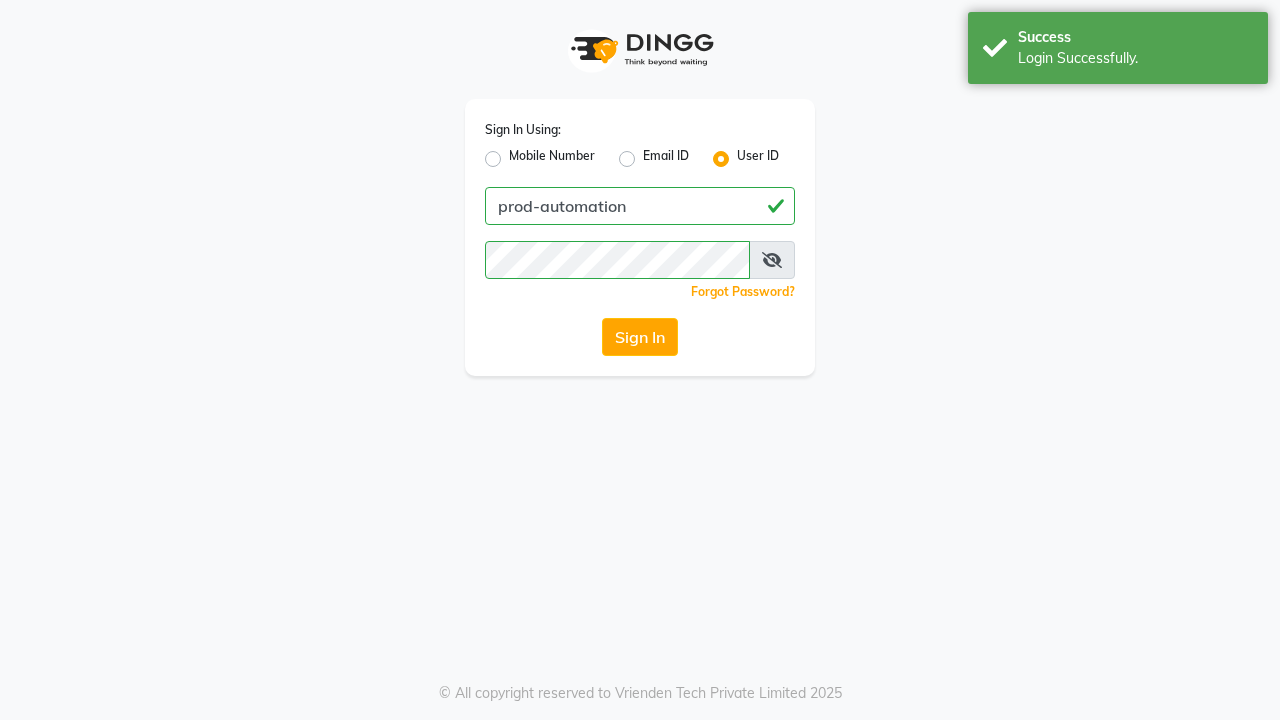 scroll, scrollTop: 0, scrollLeft: 0, axis: both 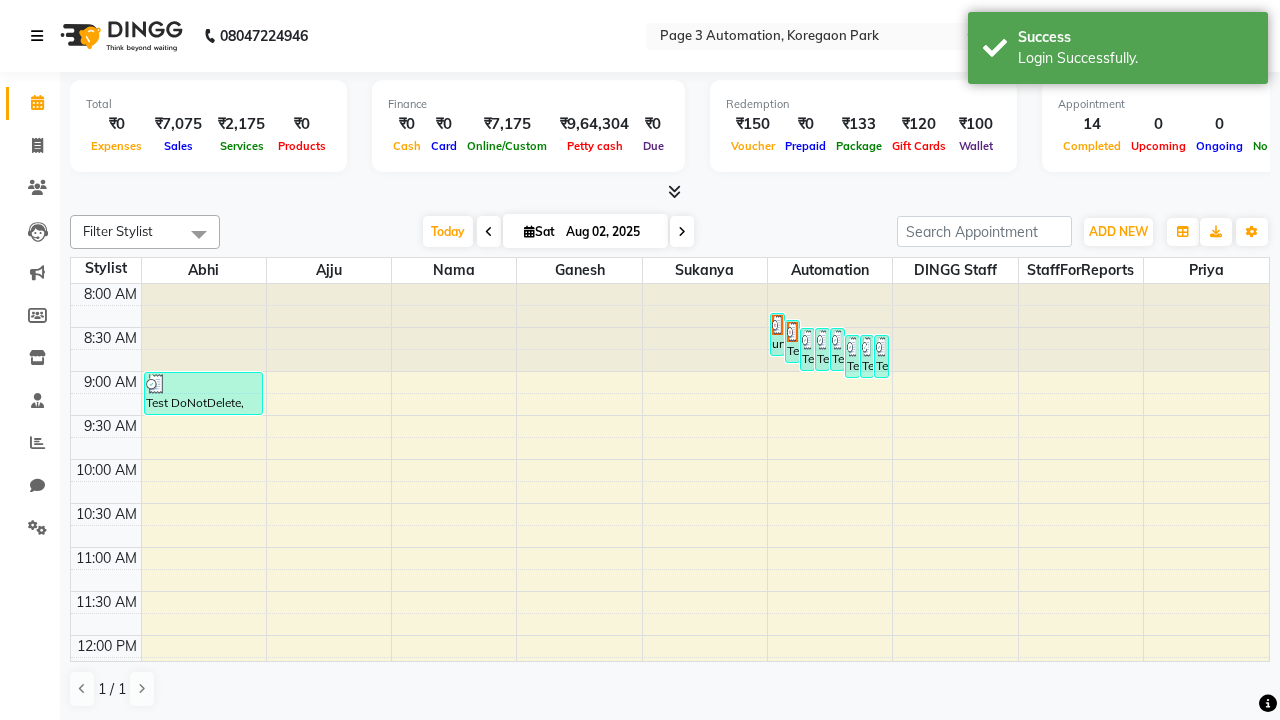 click at bounding box center (37, 36) 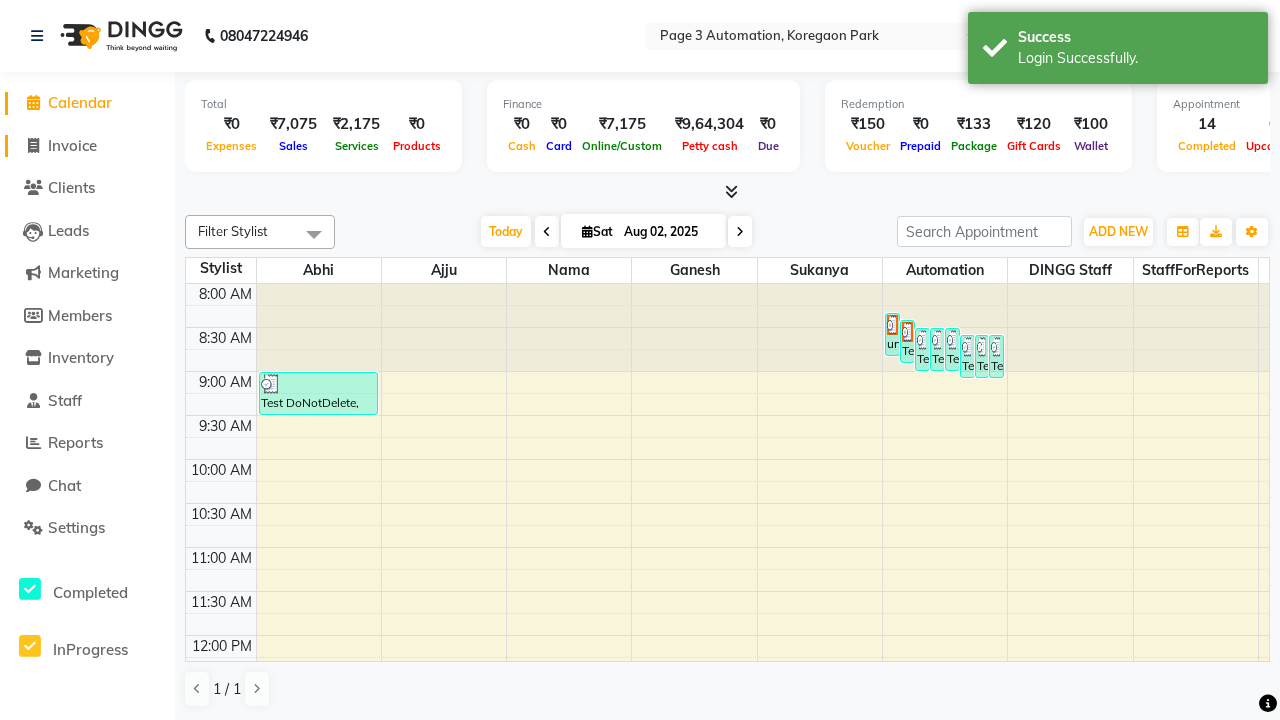 click on "Invoice" 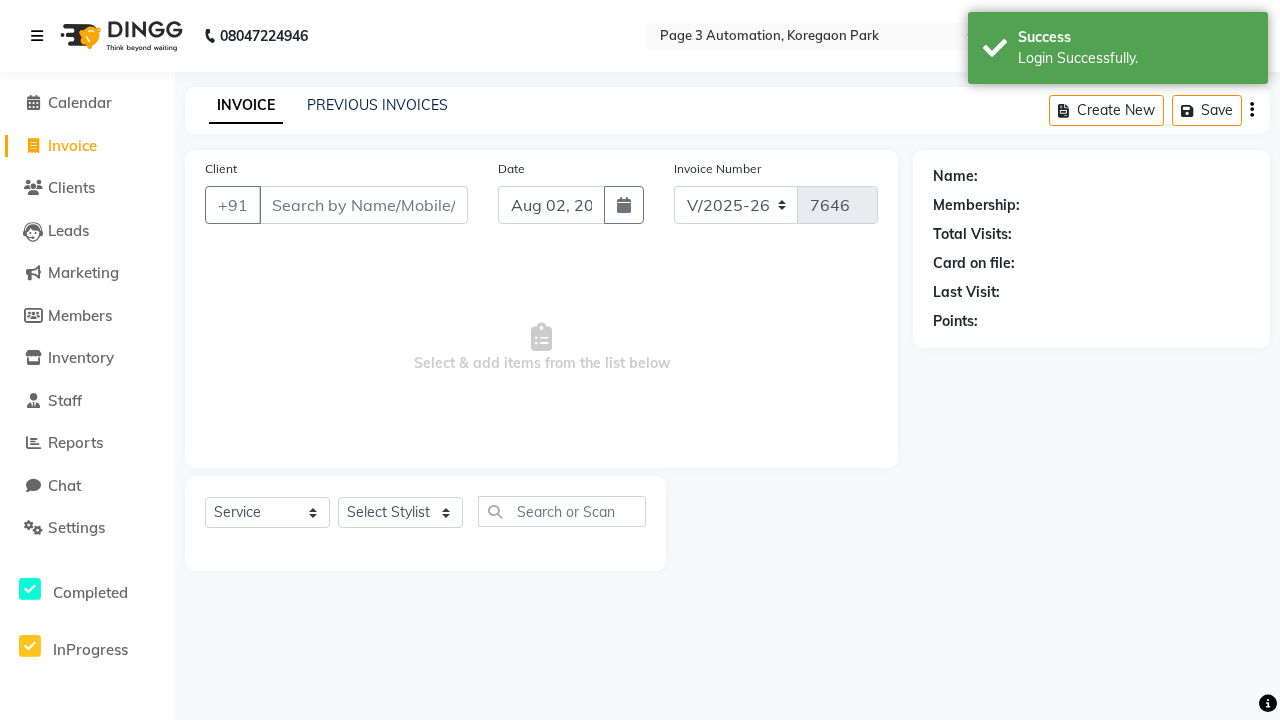 click at bounding box center (37, 36) 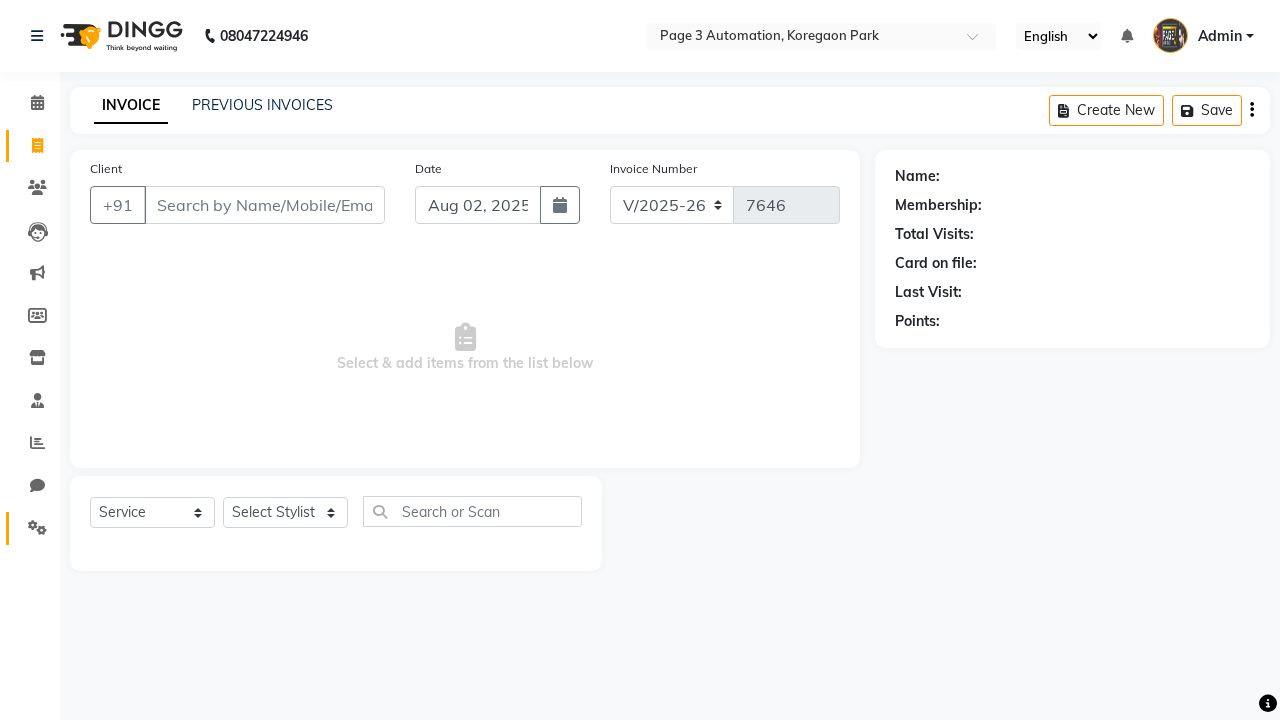 click 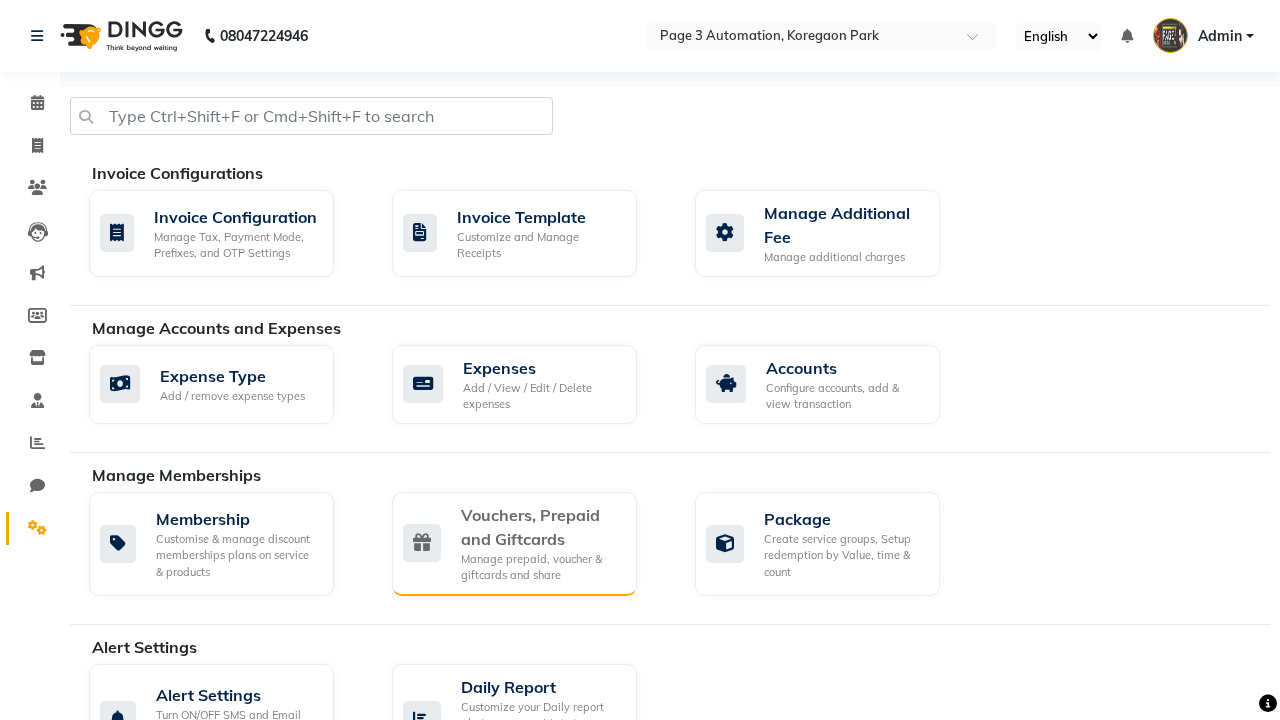 click on "Vouchers, Prepaid and Giftcards" 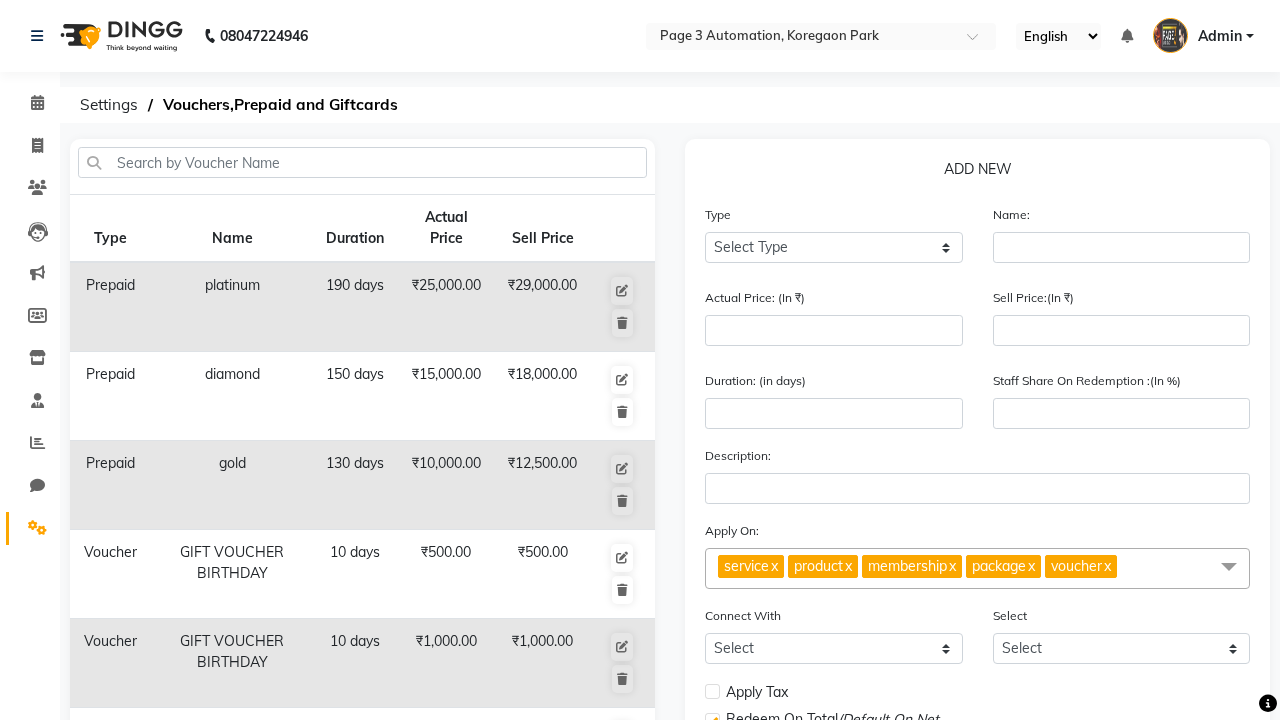 select on "P" 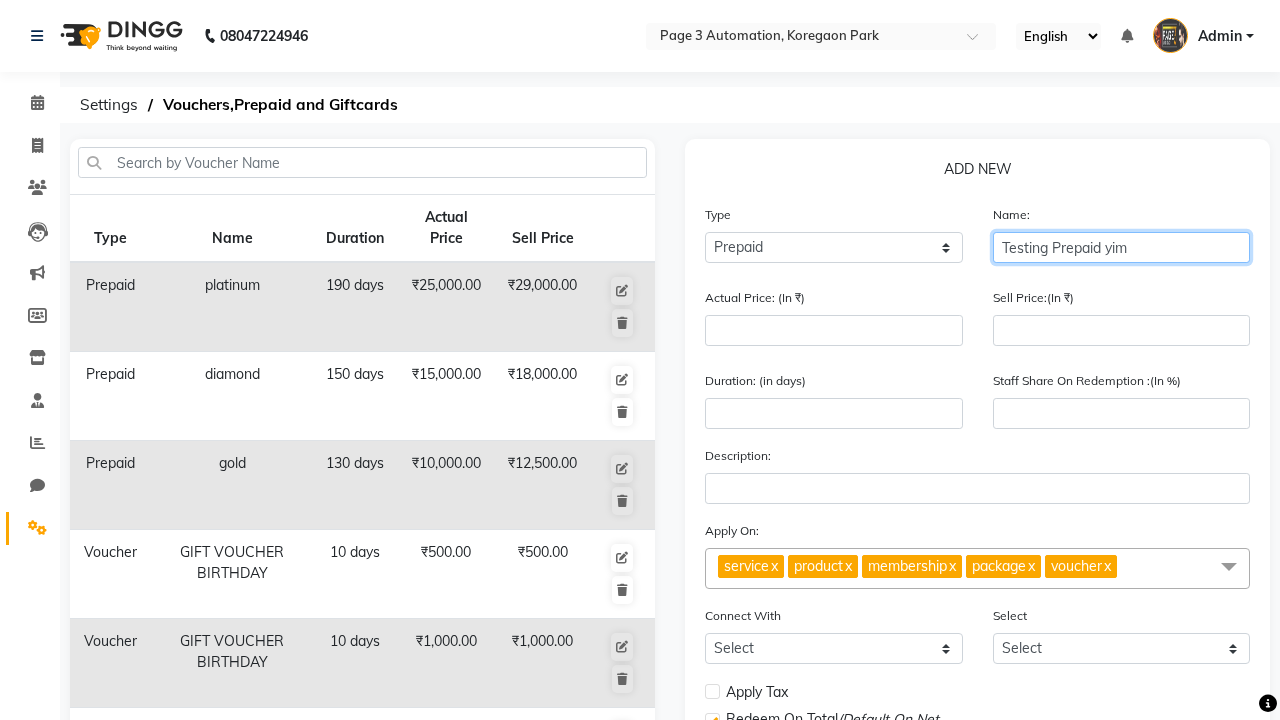 type on "Testing Prepaid yim" 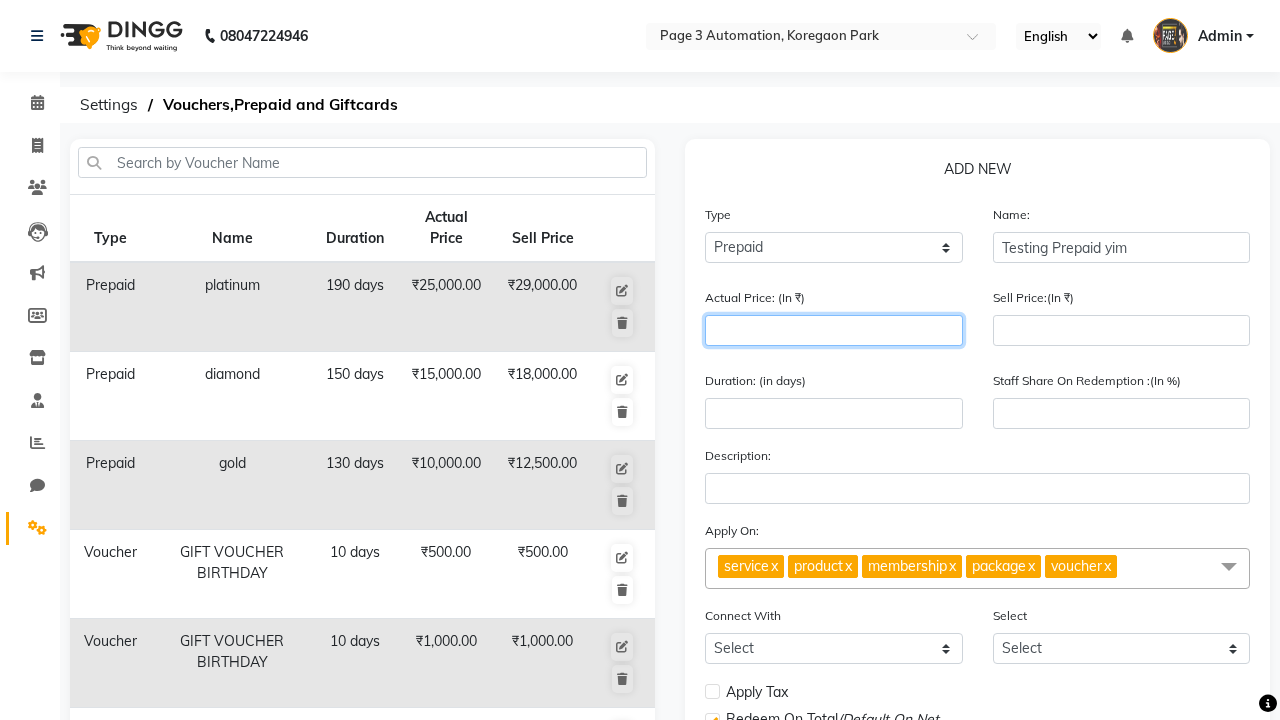 type on "1500" 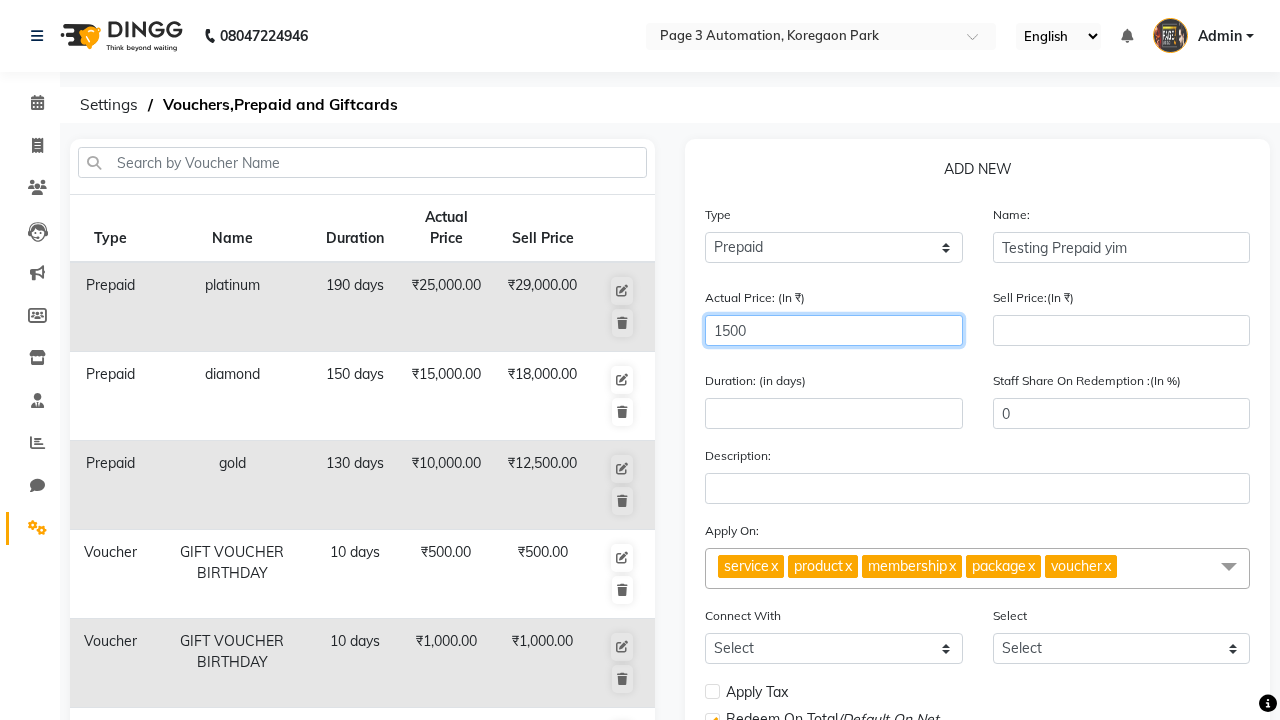 type on "1500" 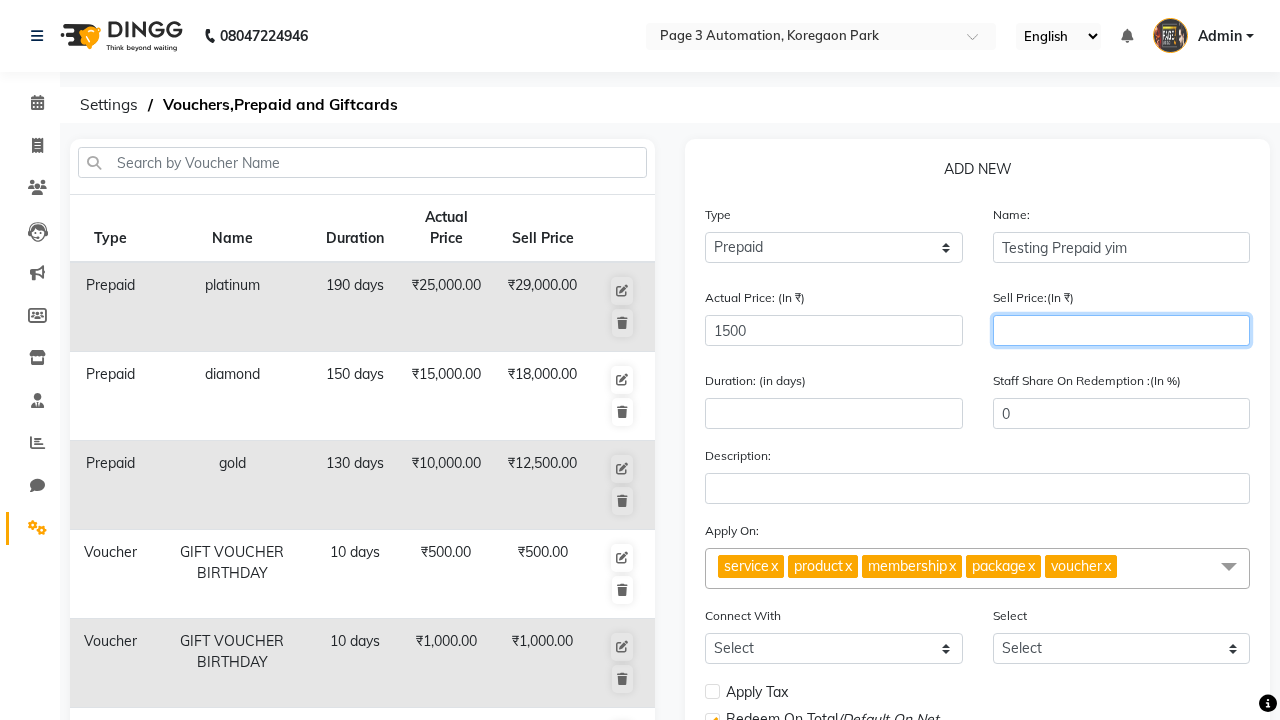 type on "1200" 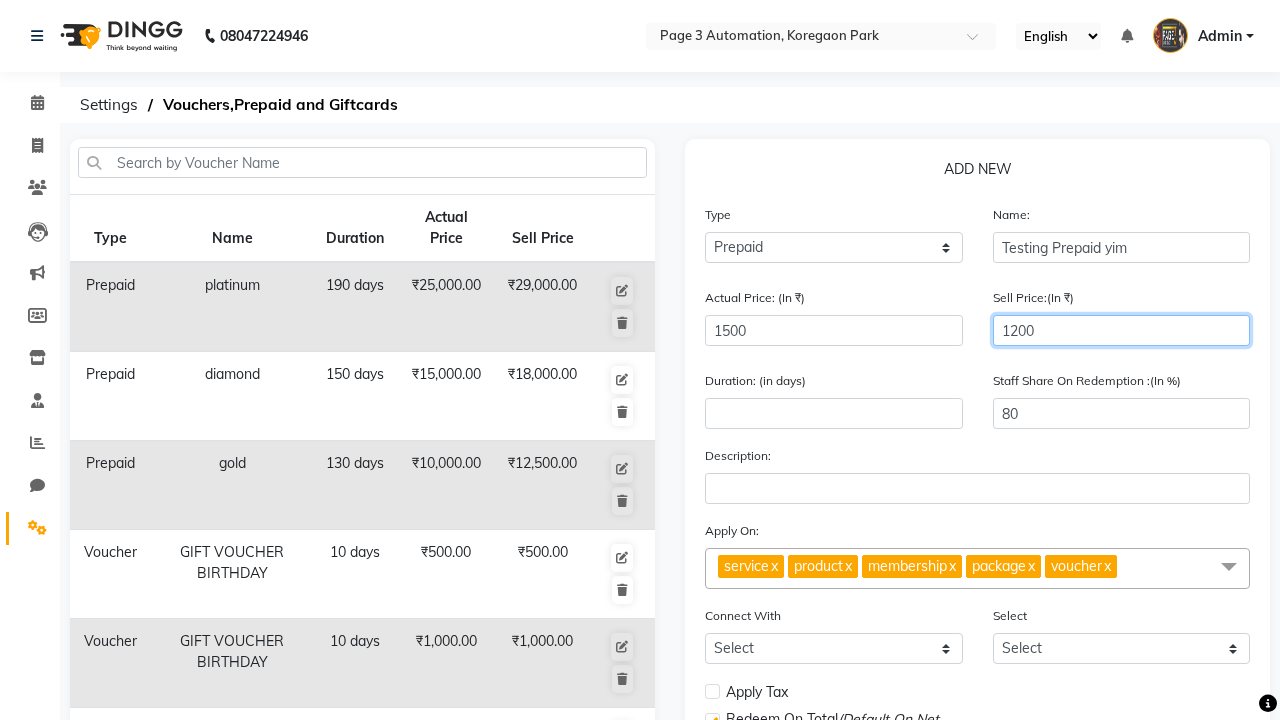type on "1200" 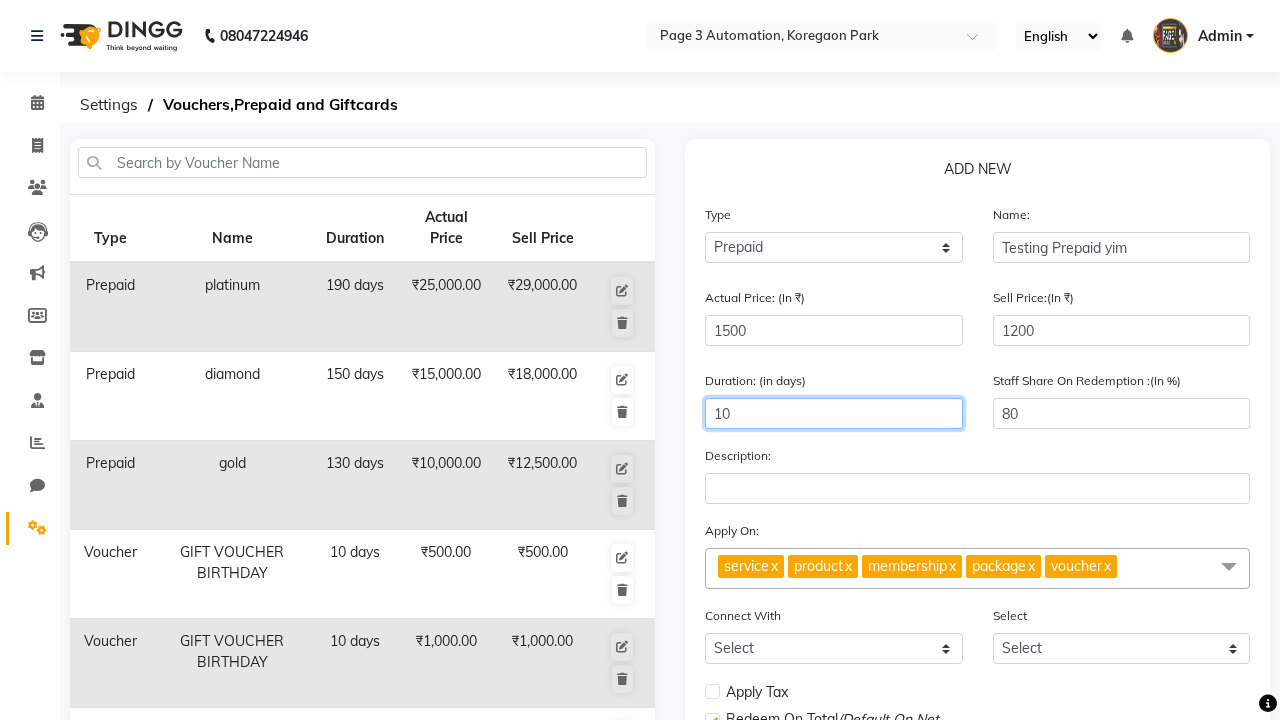 type on "10" 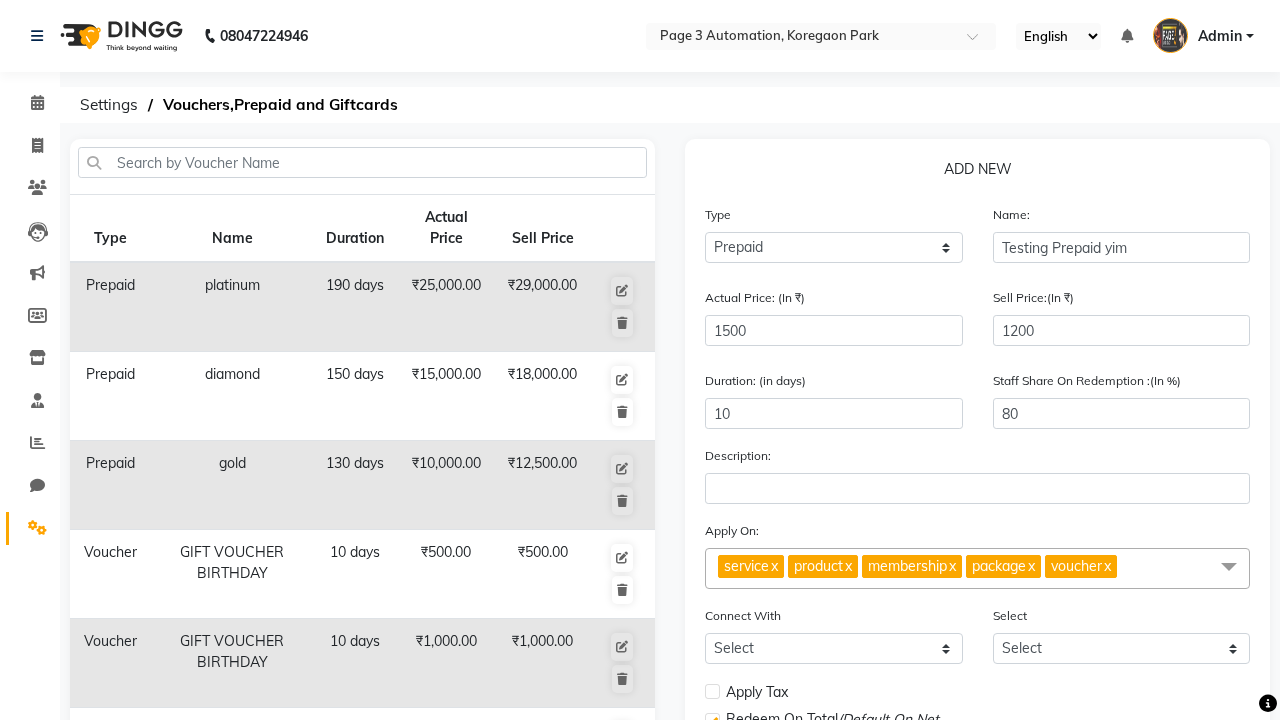 click on "Save" 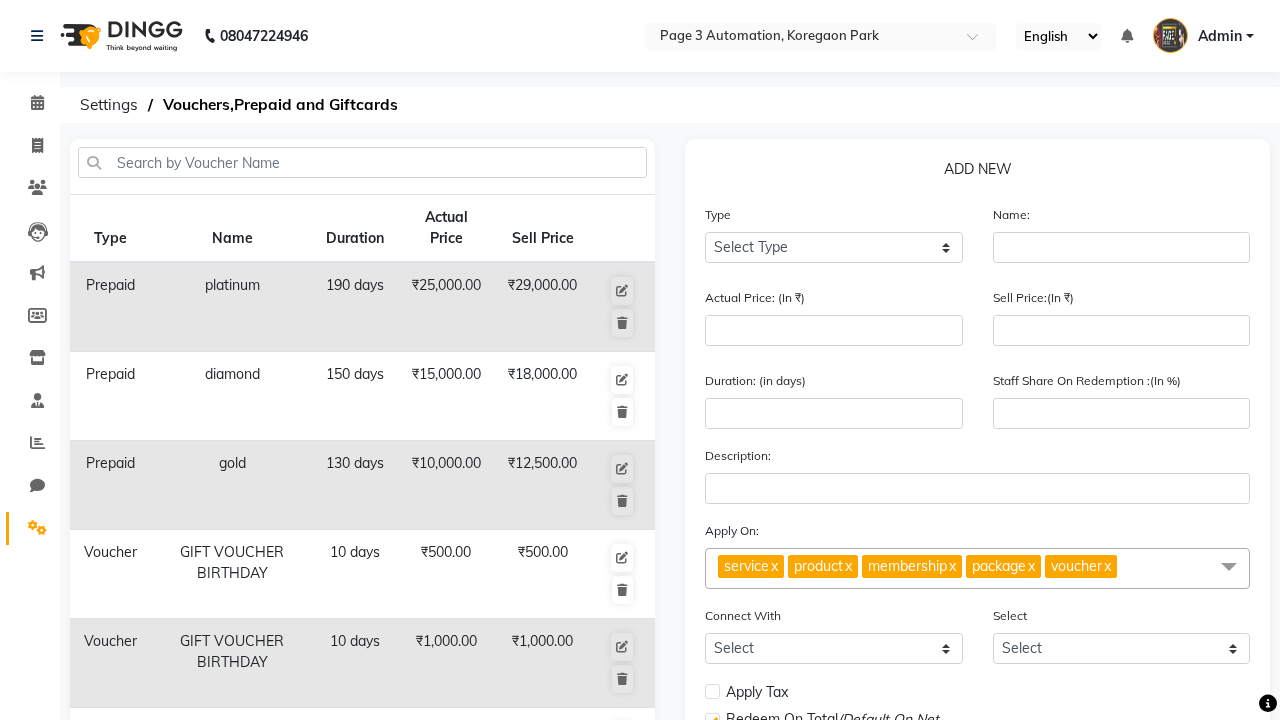 scroll, scrollTop: 497, scrollLeft: 0, axis: vertical 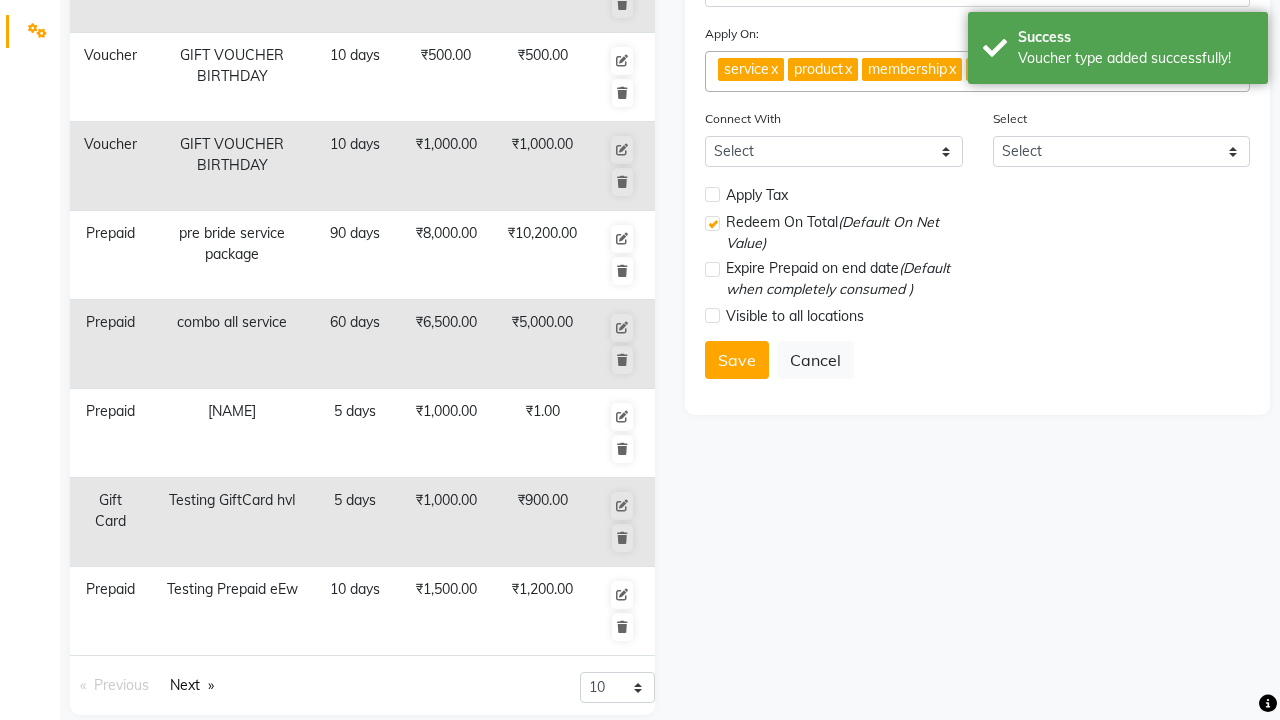 click on "Voucher type added successfully!" at bounding box center (1135, 58) 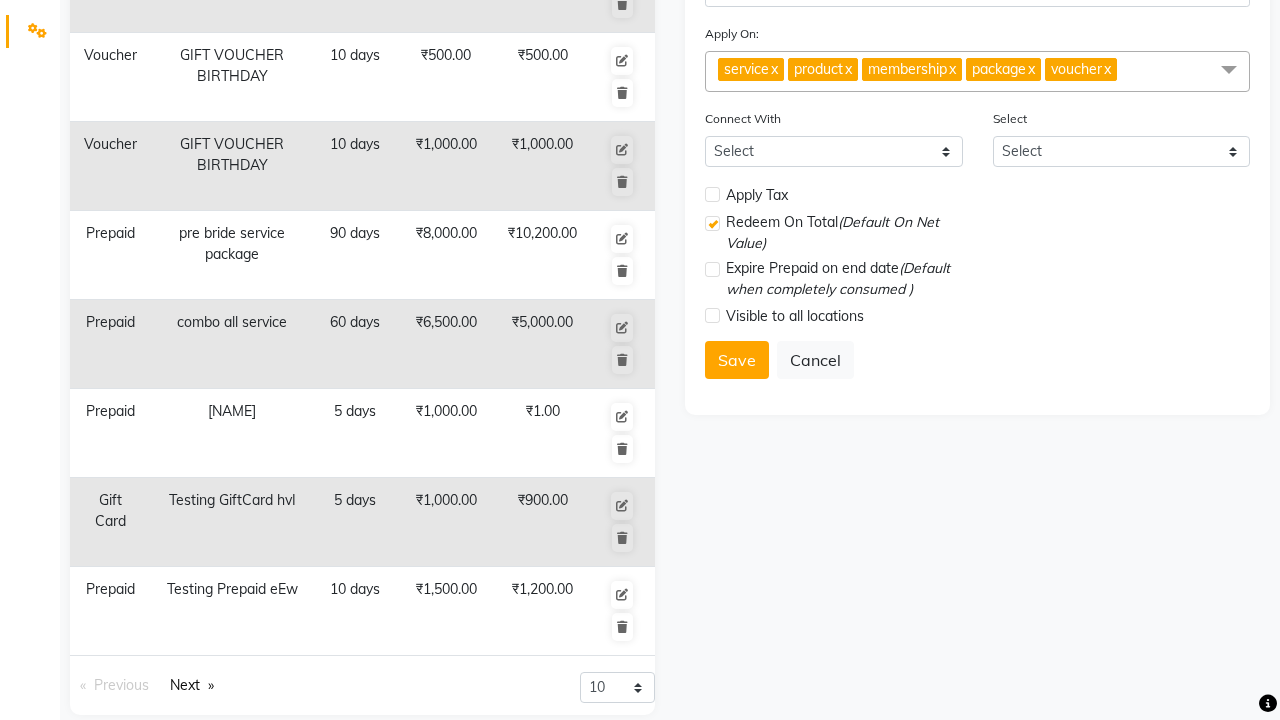 click at bounding box center [37, -461] 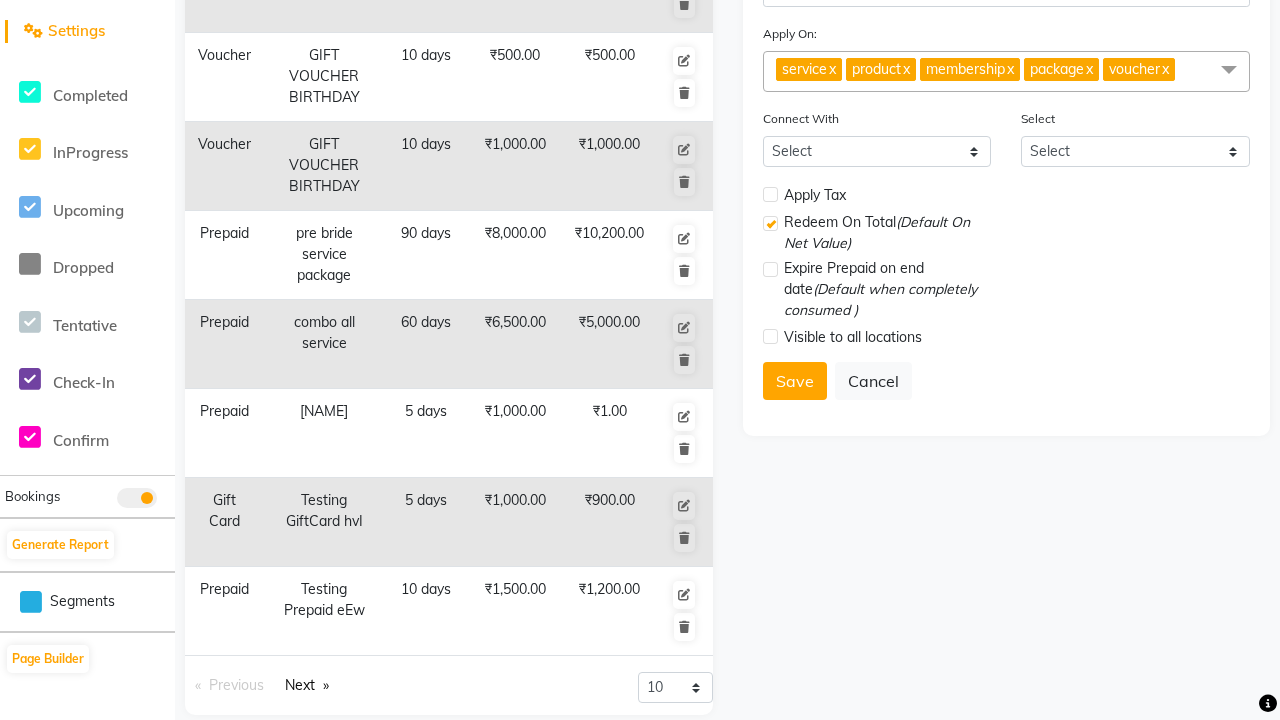 scroll, scrollTop: 0, scrollLeft: 0, axis: both 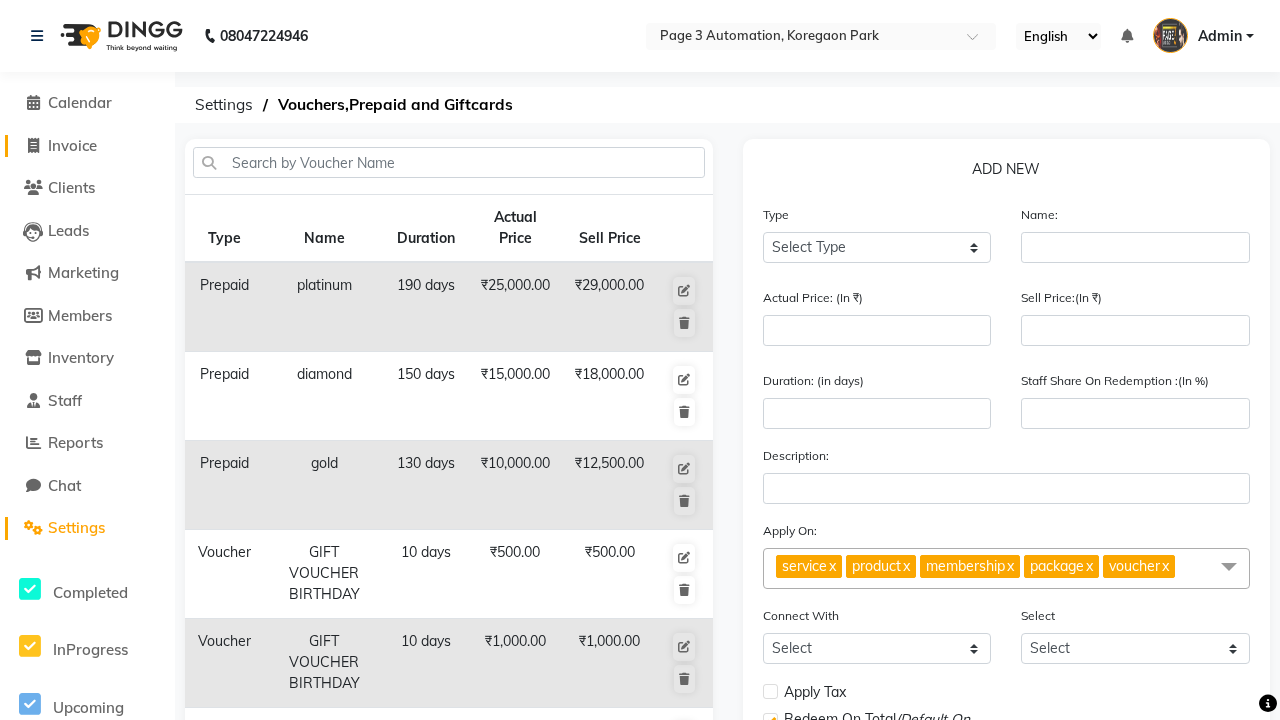 click on "Invoice" 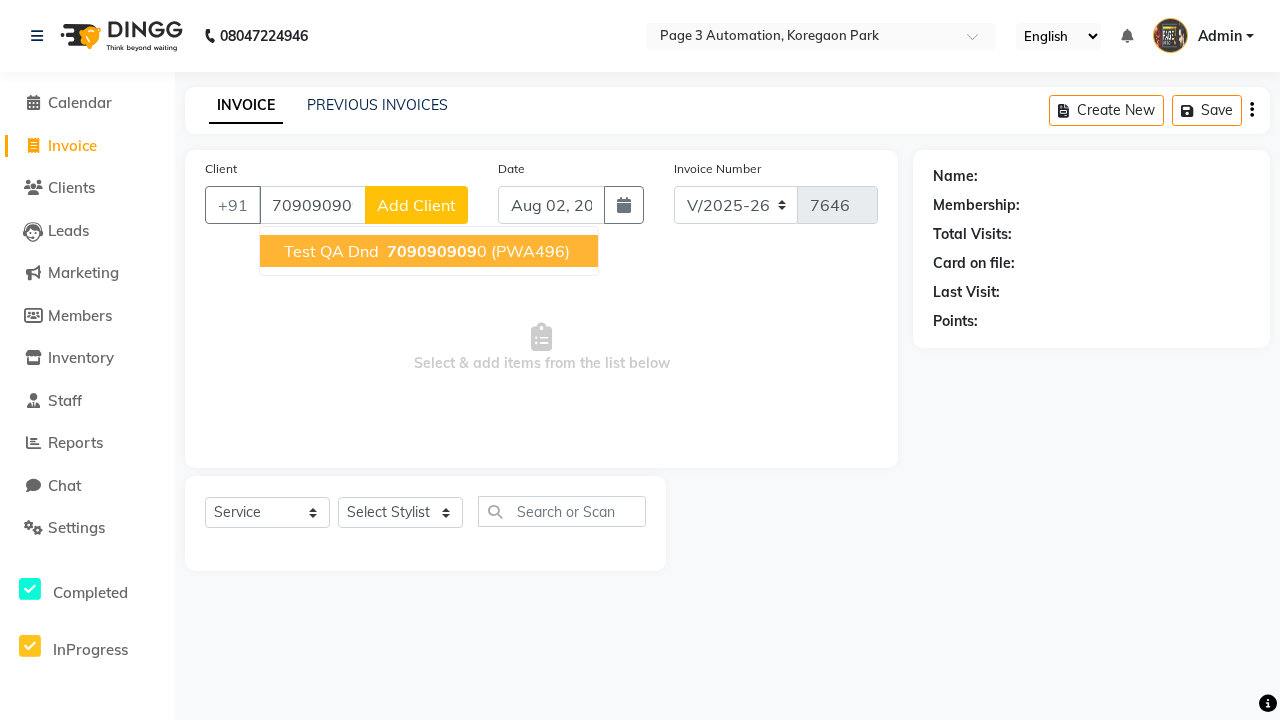 click on "709090909" at bounding box center [432, 251] 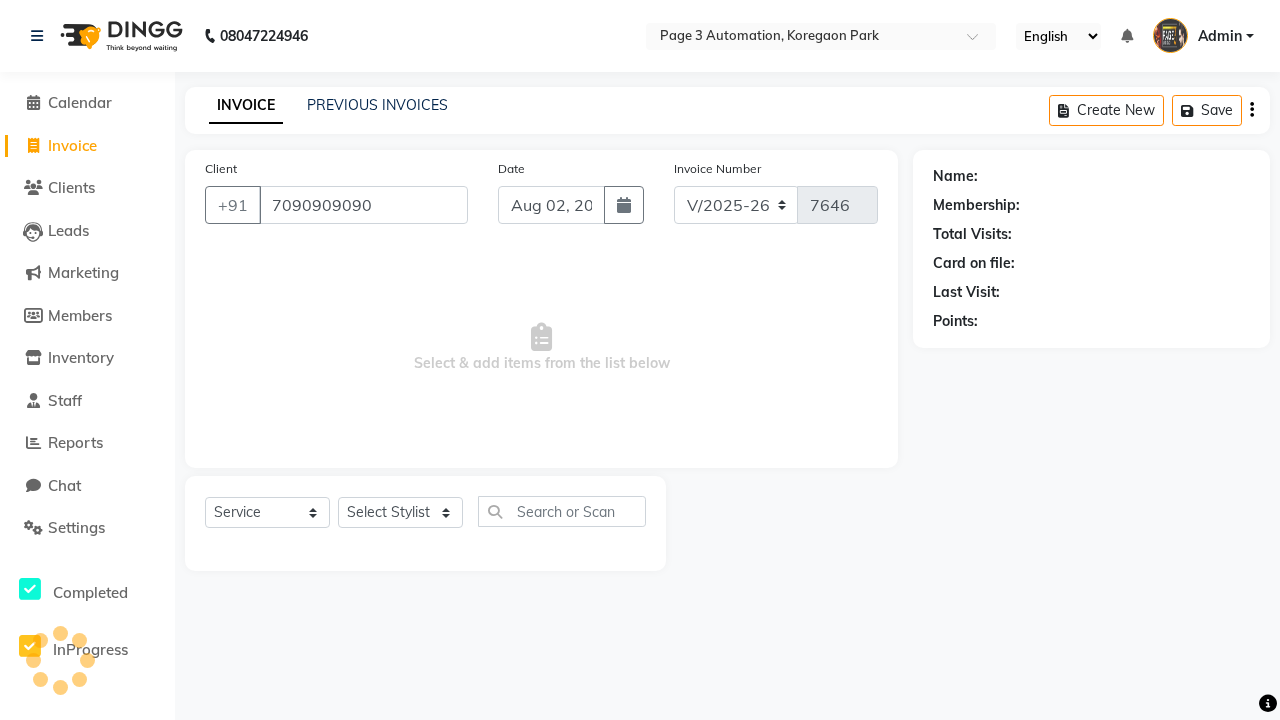 type on "7090909090" 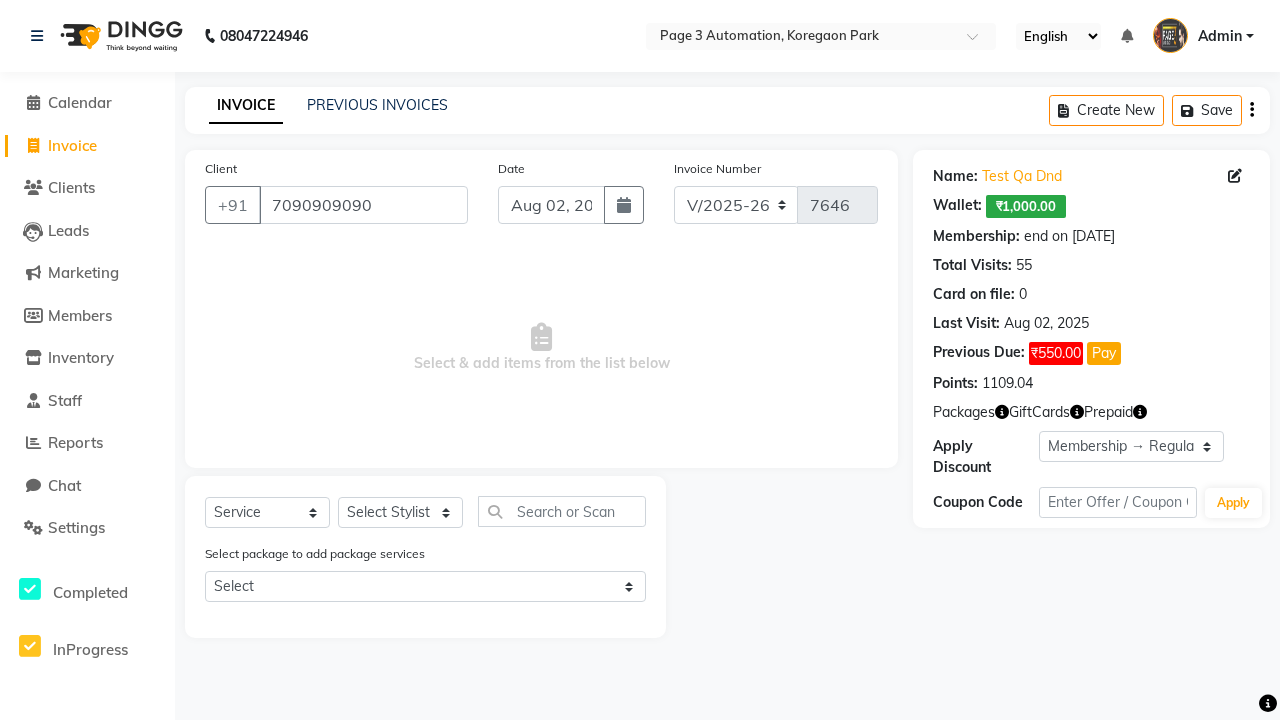 select on "0:" 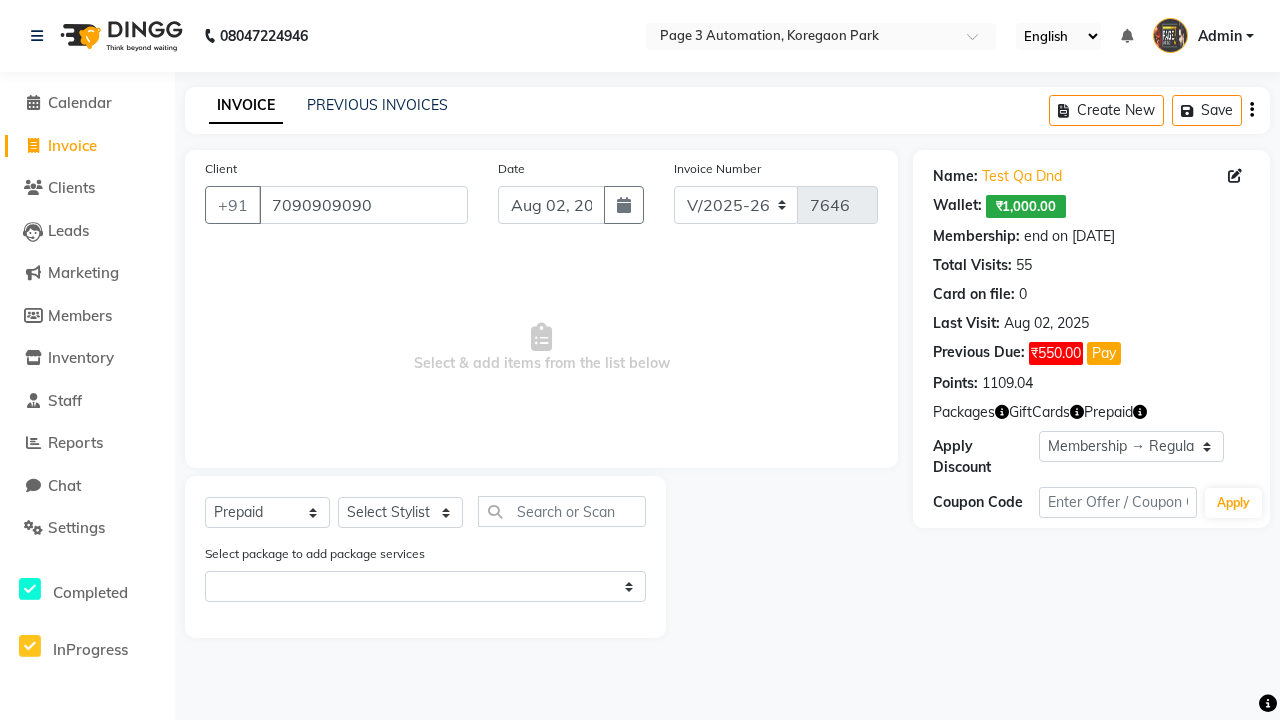 select on "71572" 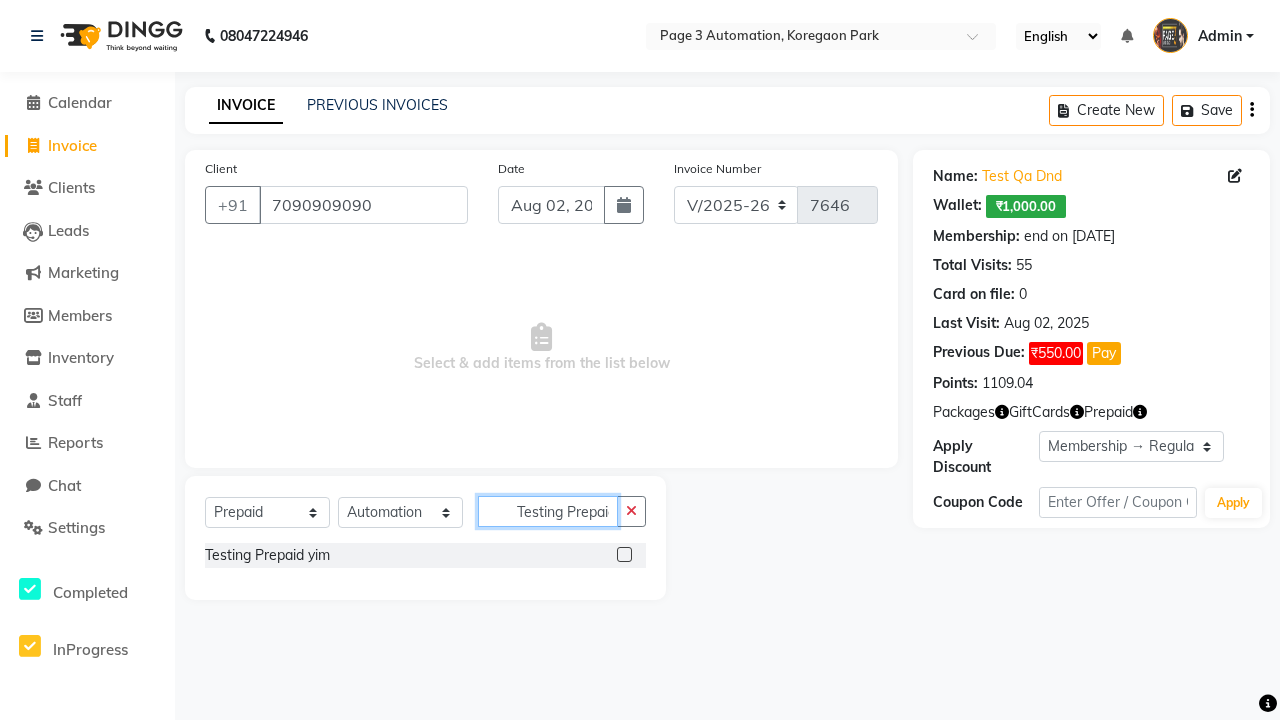 type on "Testing Prepaid yim" 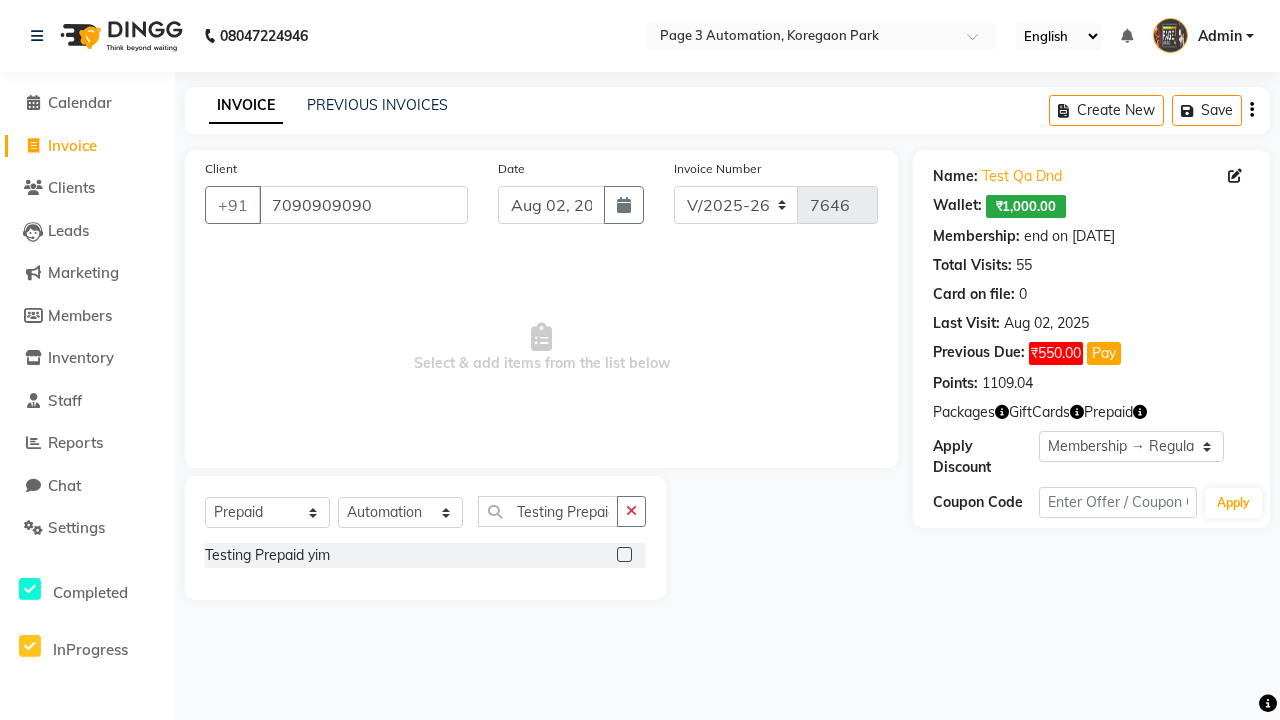 click 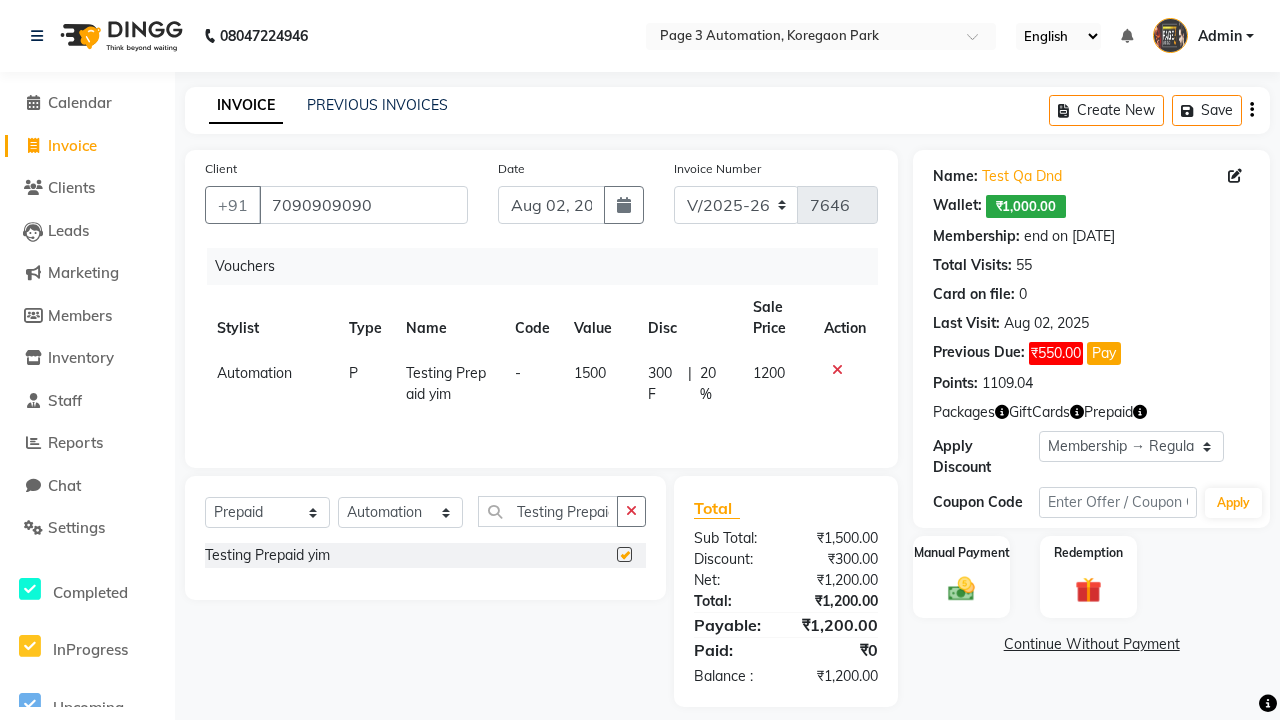 scroll, scrollTop: 0, scrollLeft: 0, axis: both 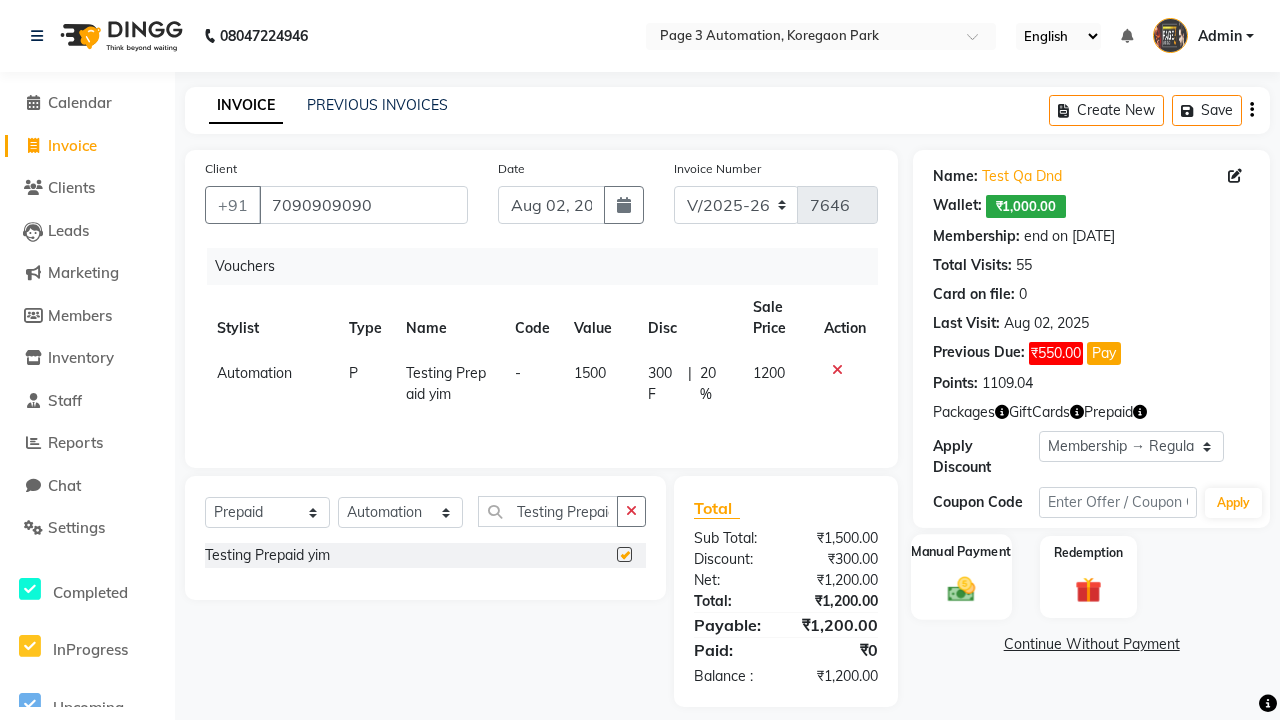 click 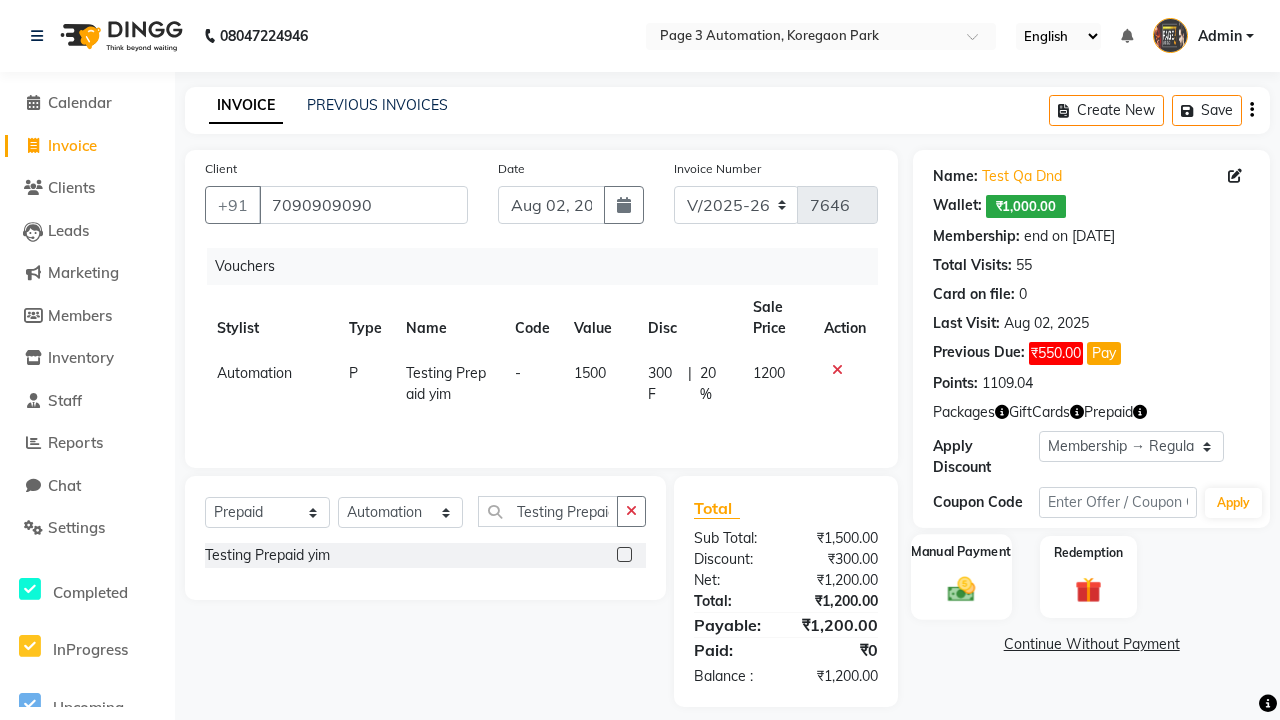 checkbox on "false" 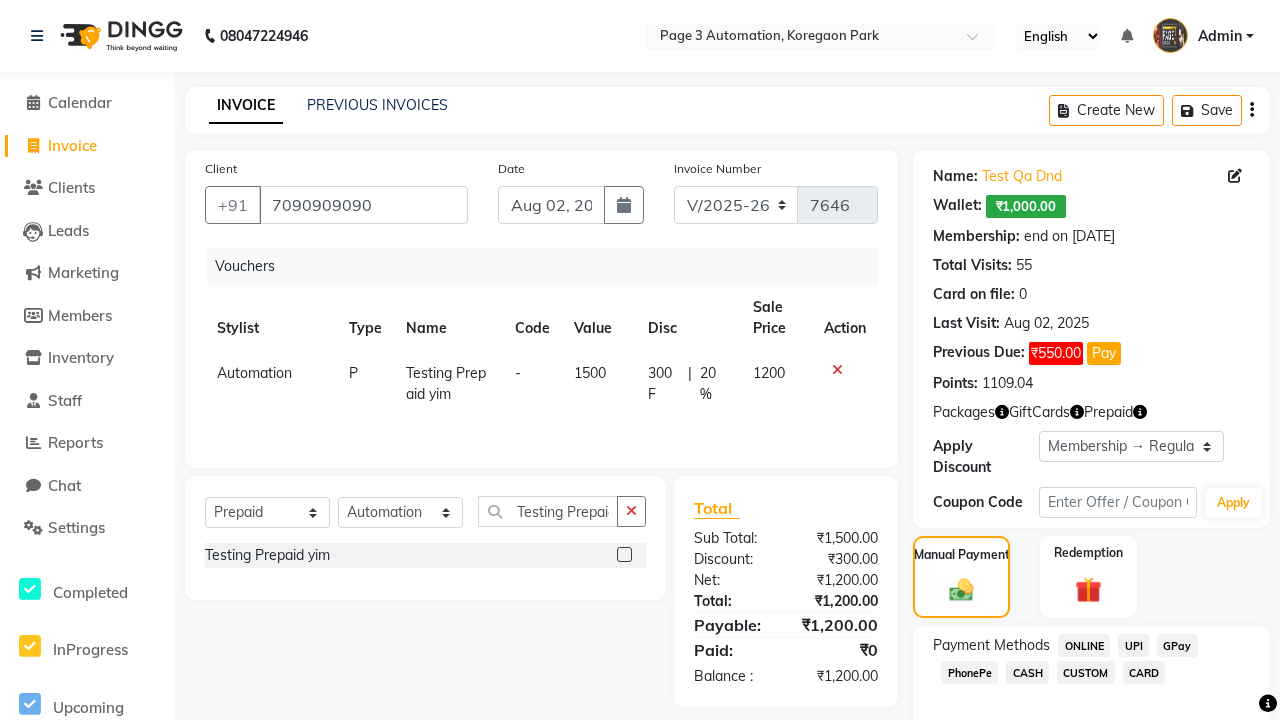 click on "ONLINE" 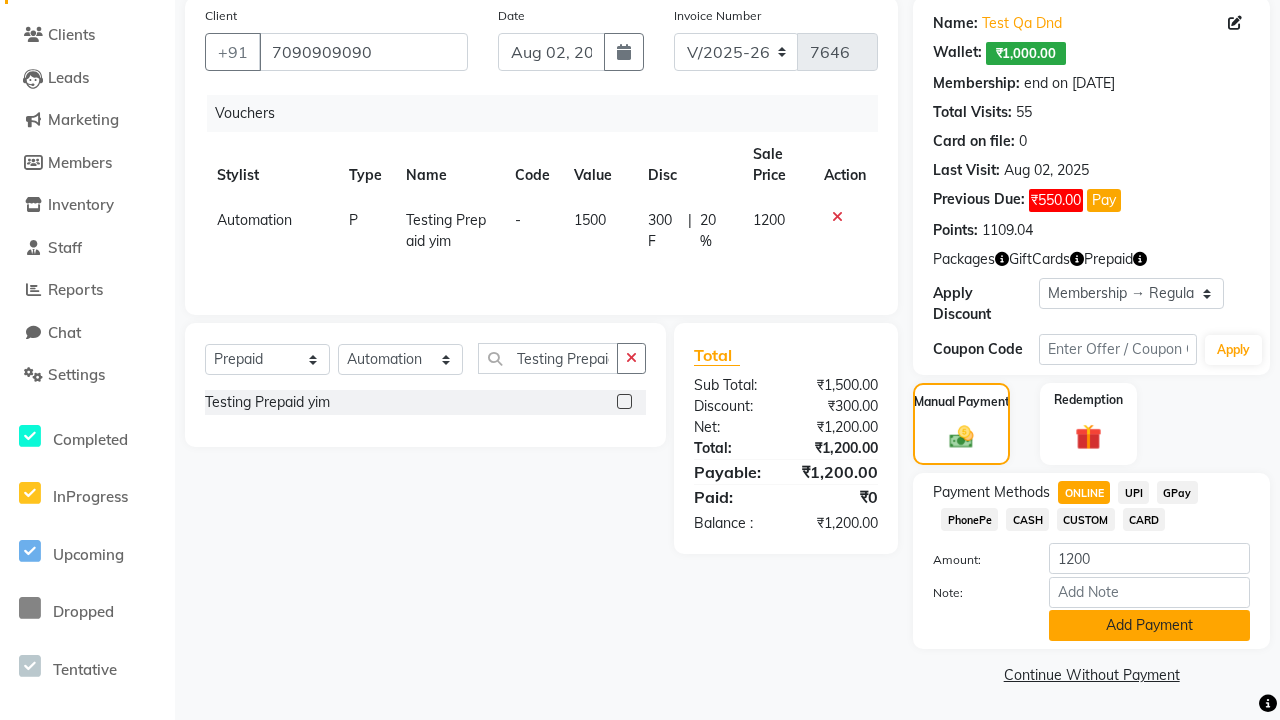 click on "Add Payment" 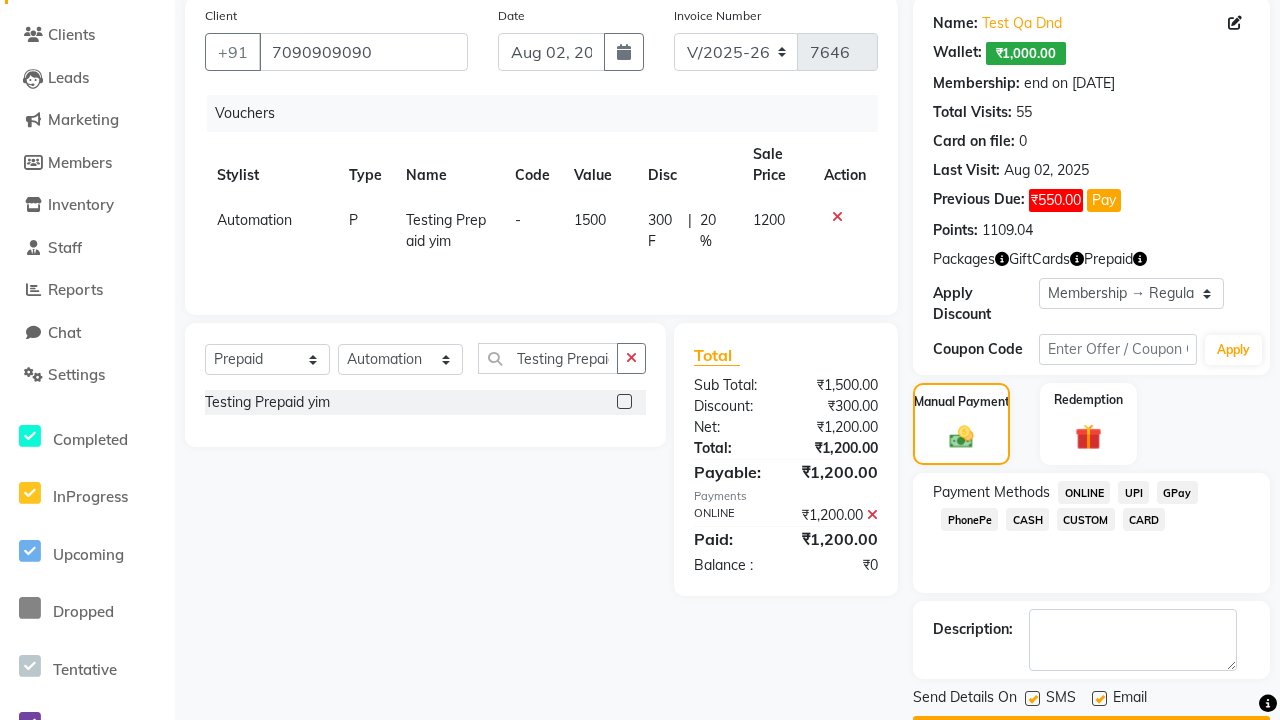 click 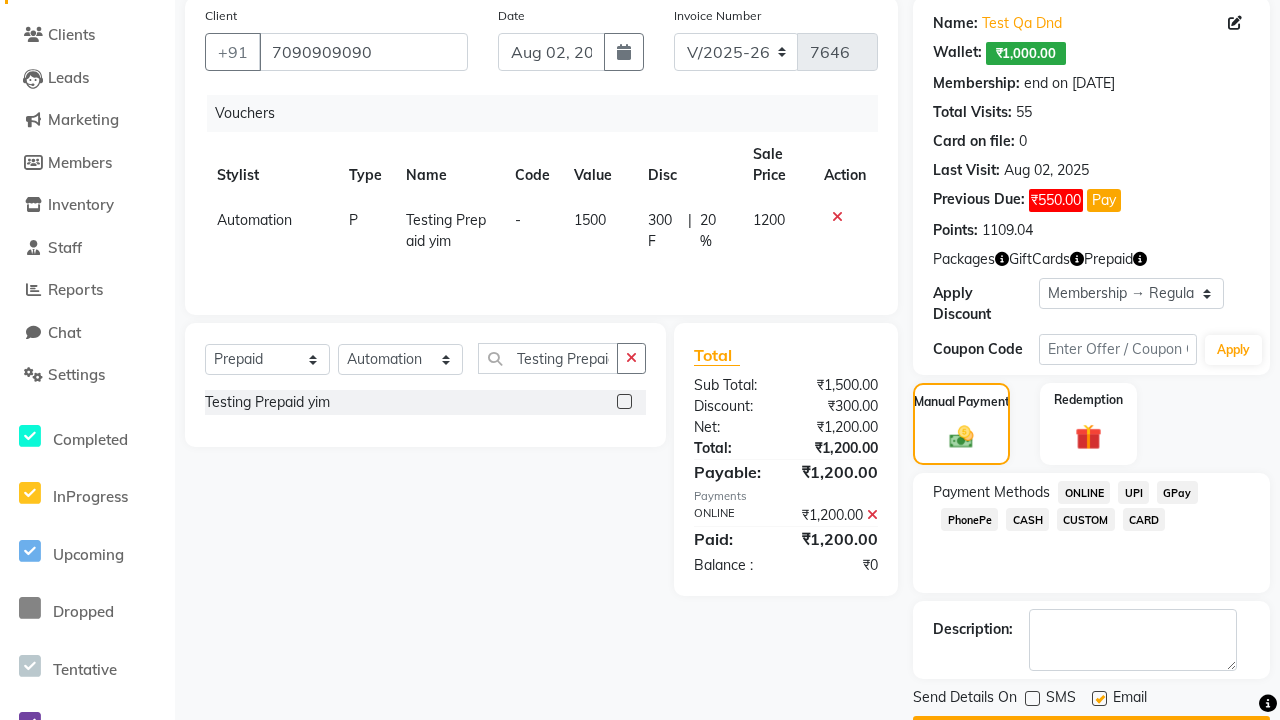 click 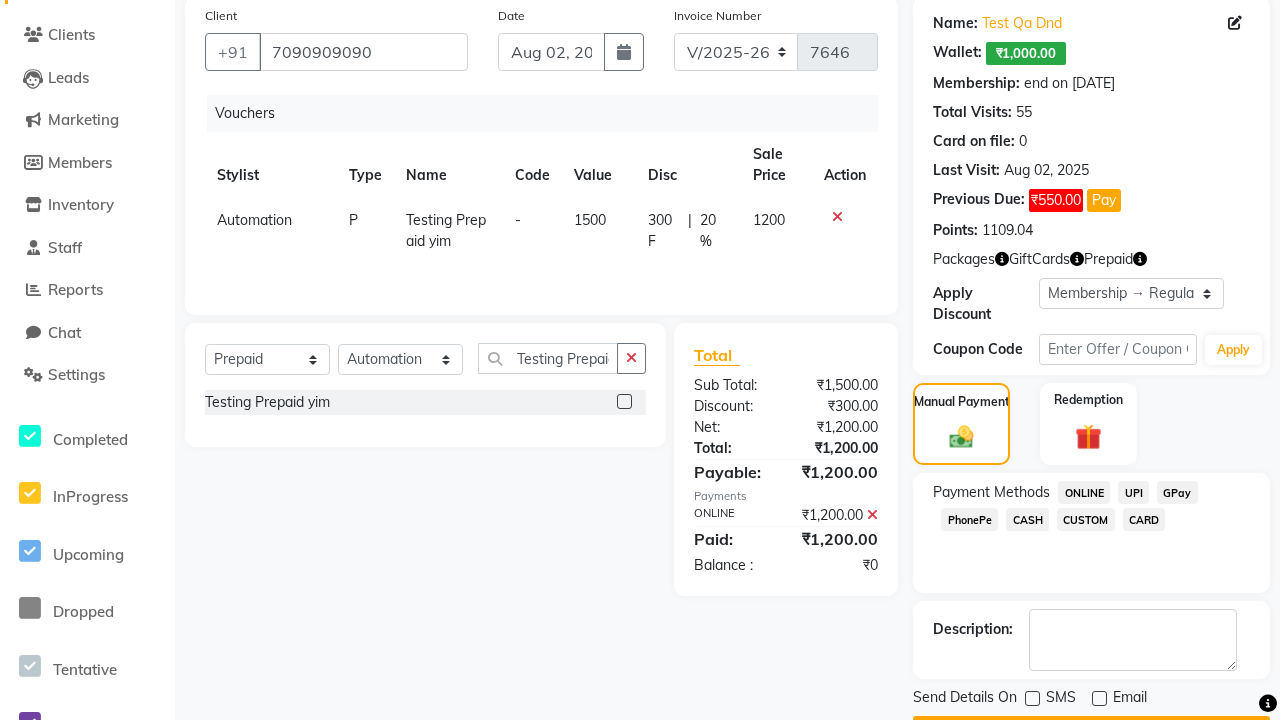 click on "Checkout" 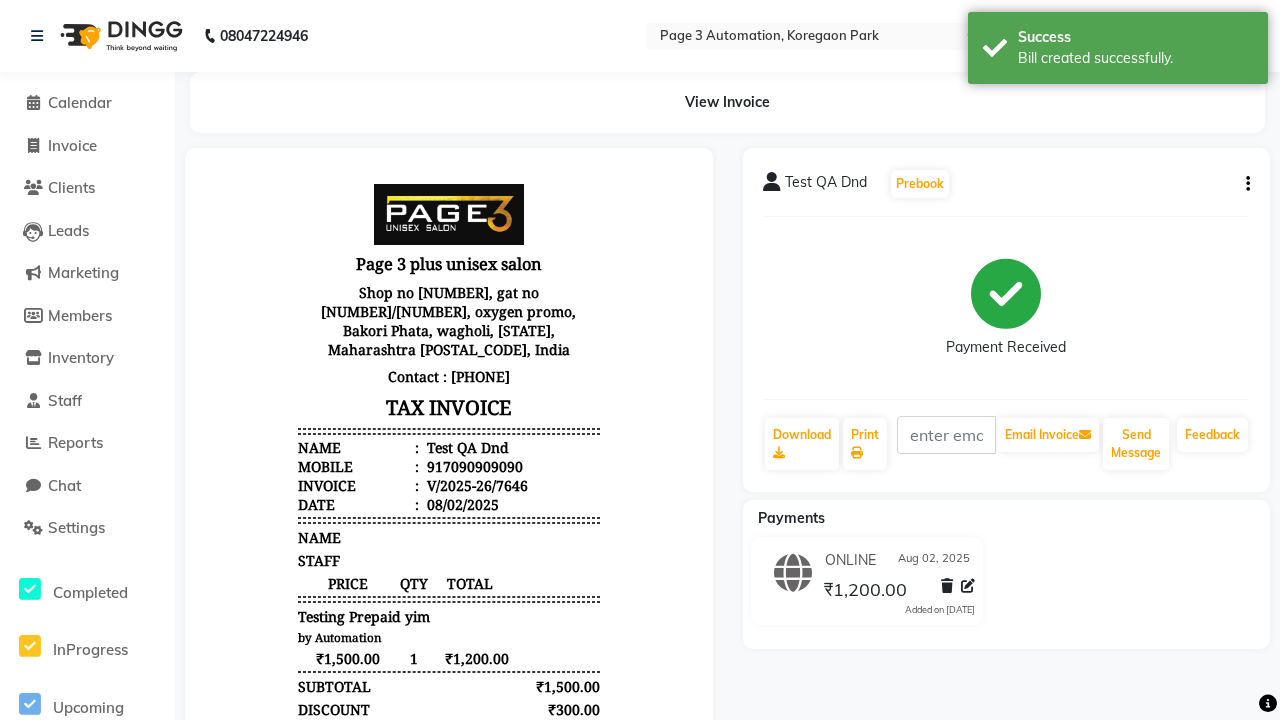 scroll, scrollTop: 0, scrollLeft: 0, axis: both 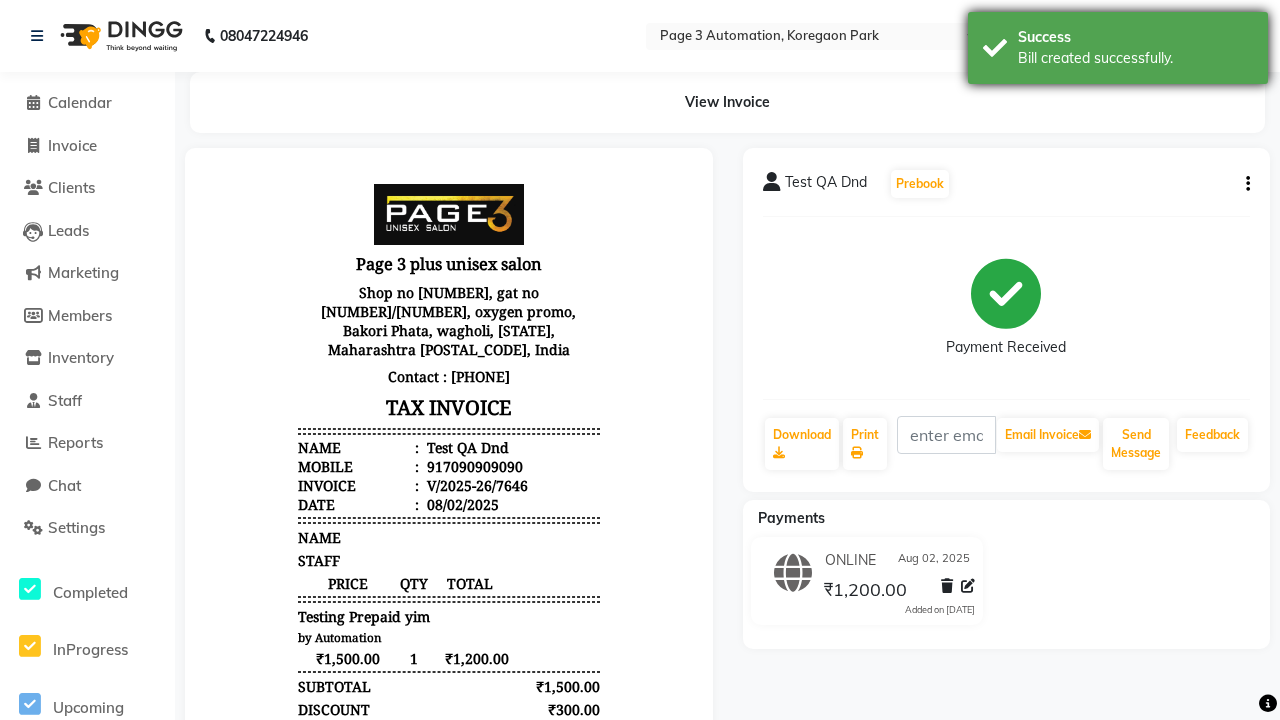 click on "Bill created successfully." at bounding box center (1135, 58) 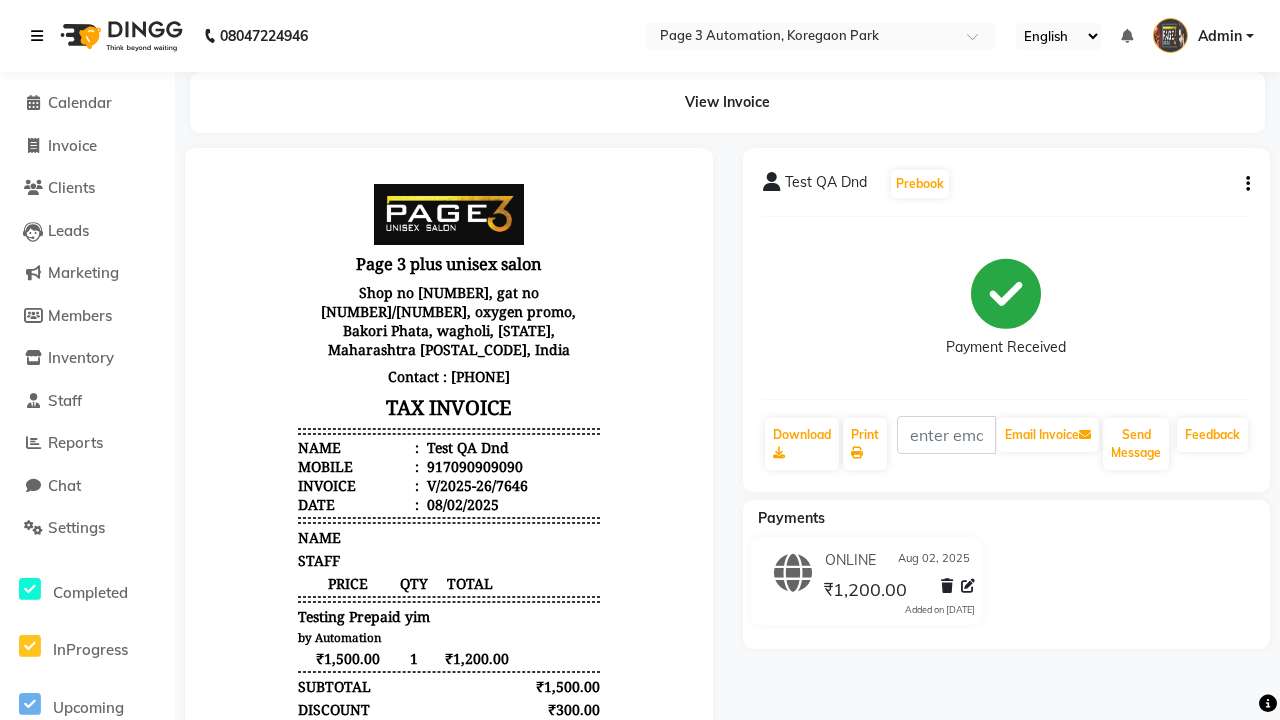 click at bounding box center (37, 36) 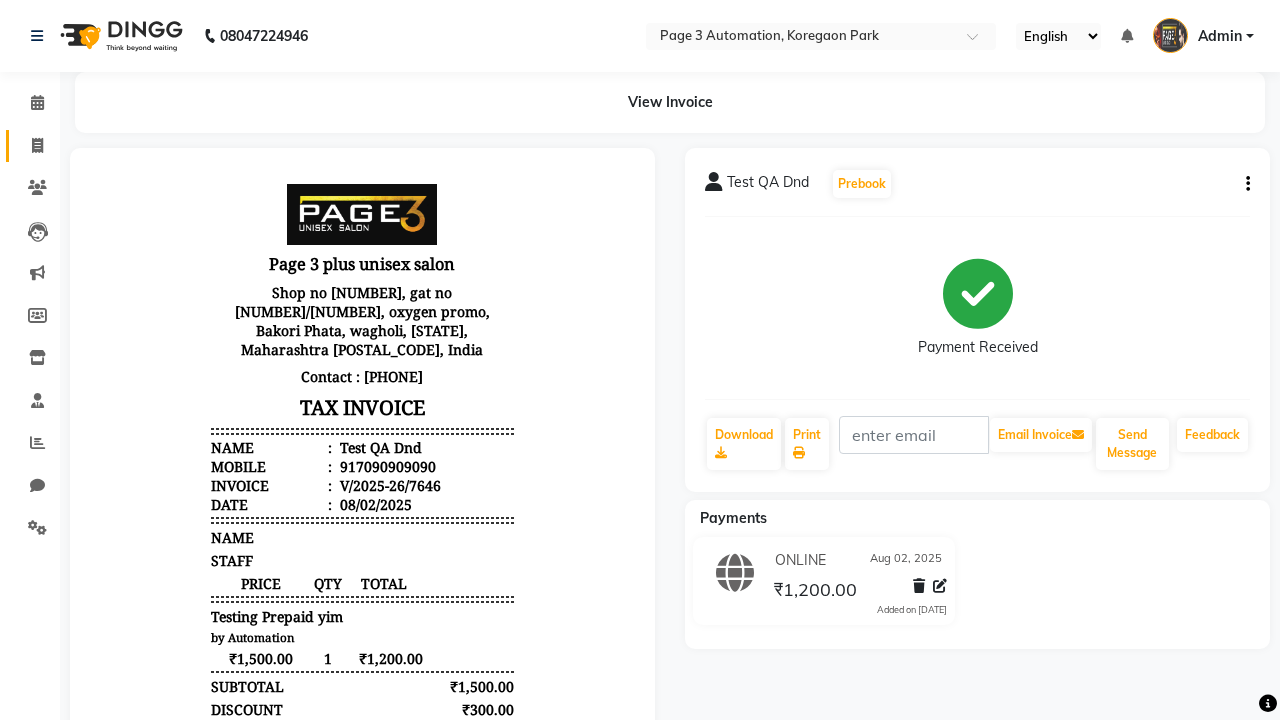click 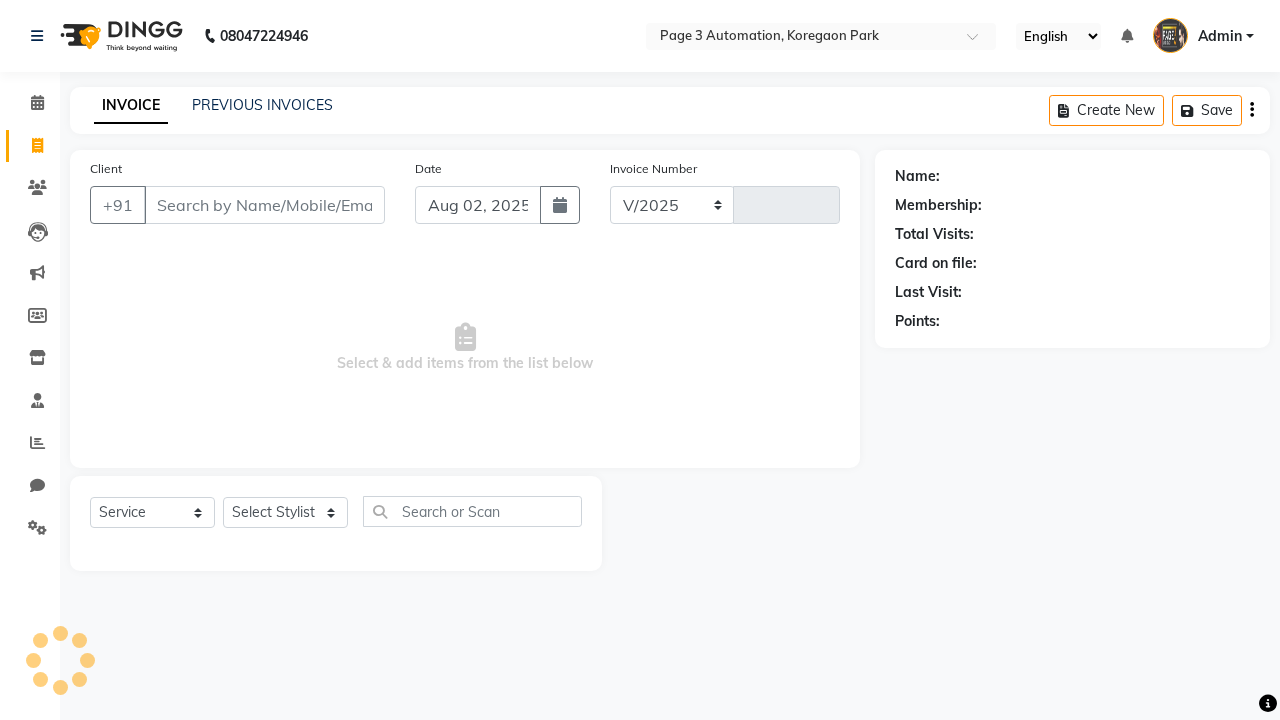 select on "2774" 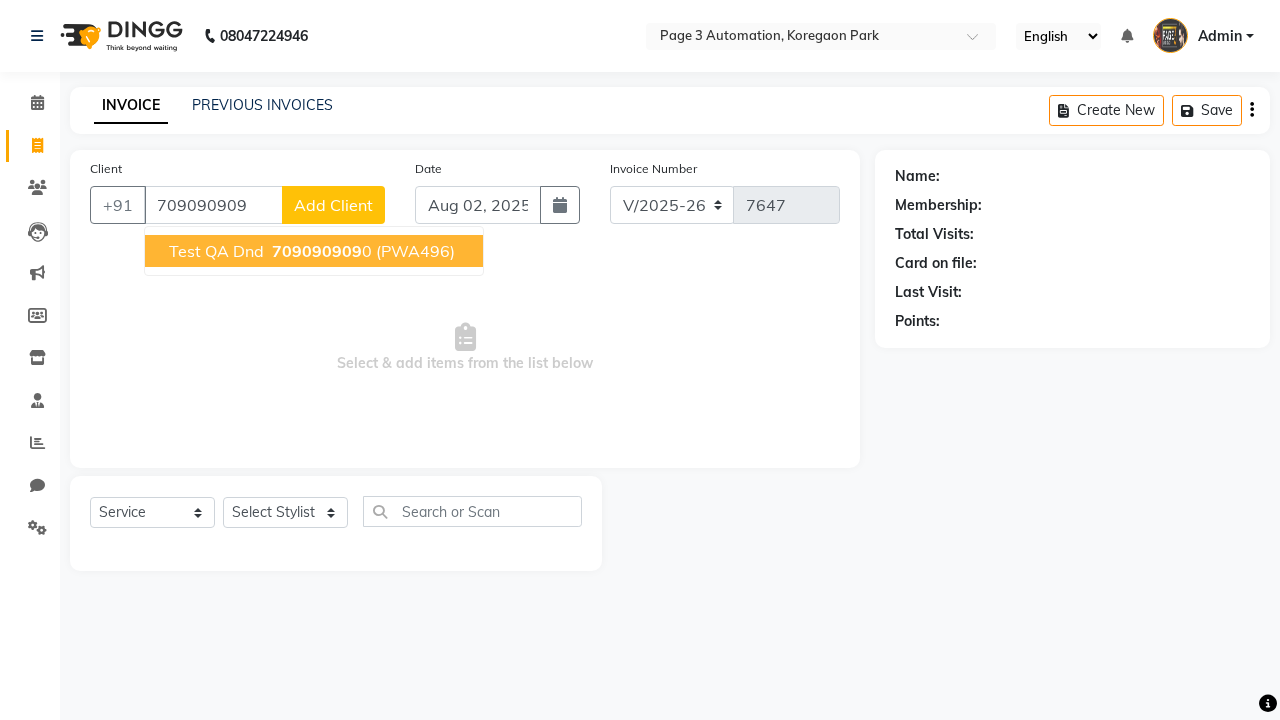 click on "709090909" at bounding box center [317, 251] 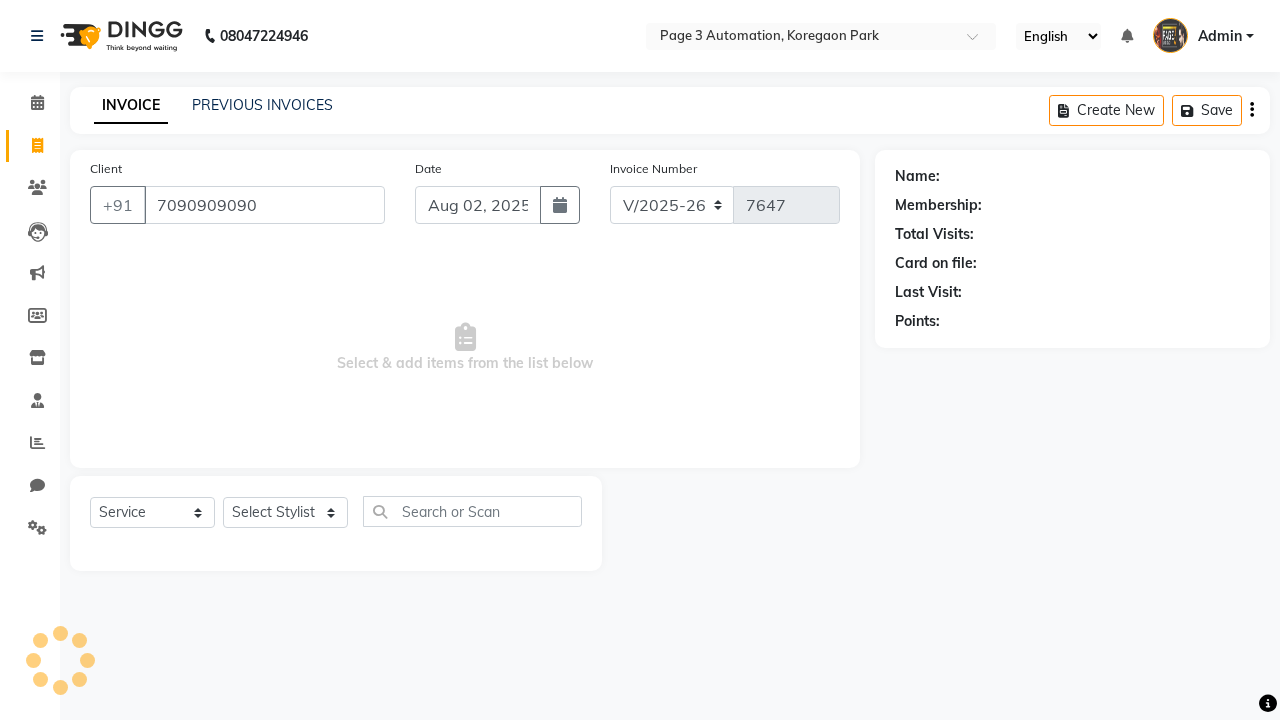 type on "7090909090" 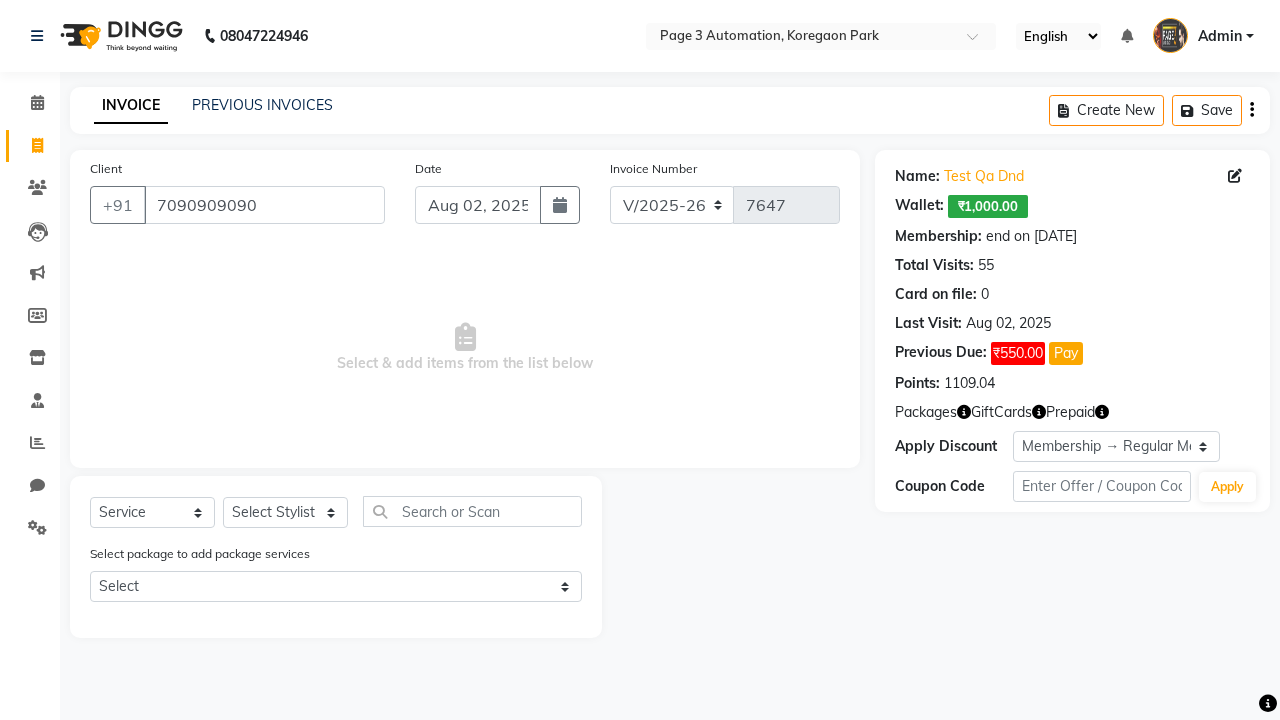 select on "0:" 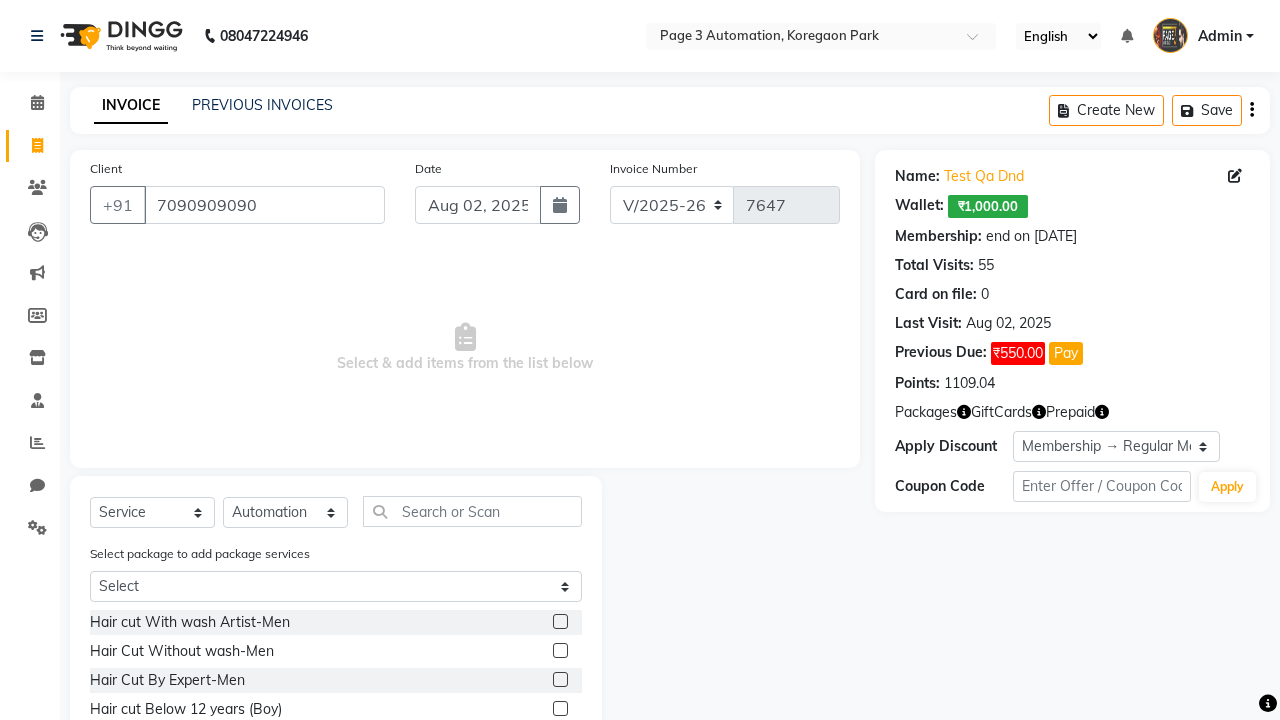 click 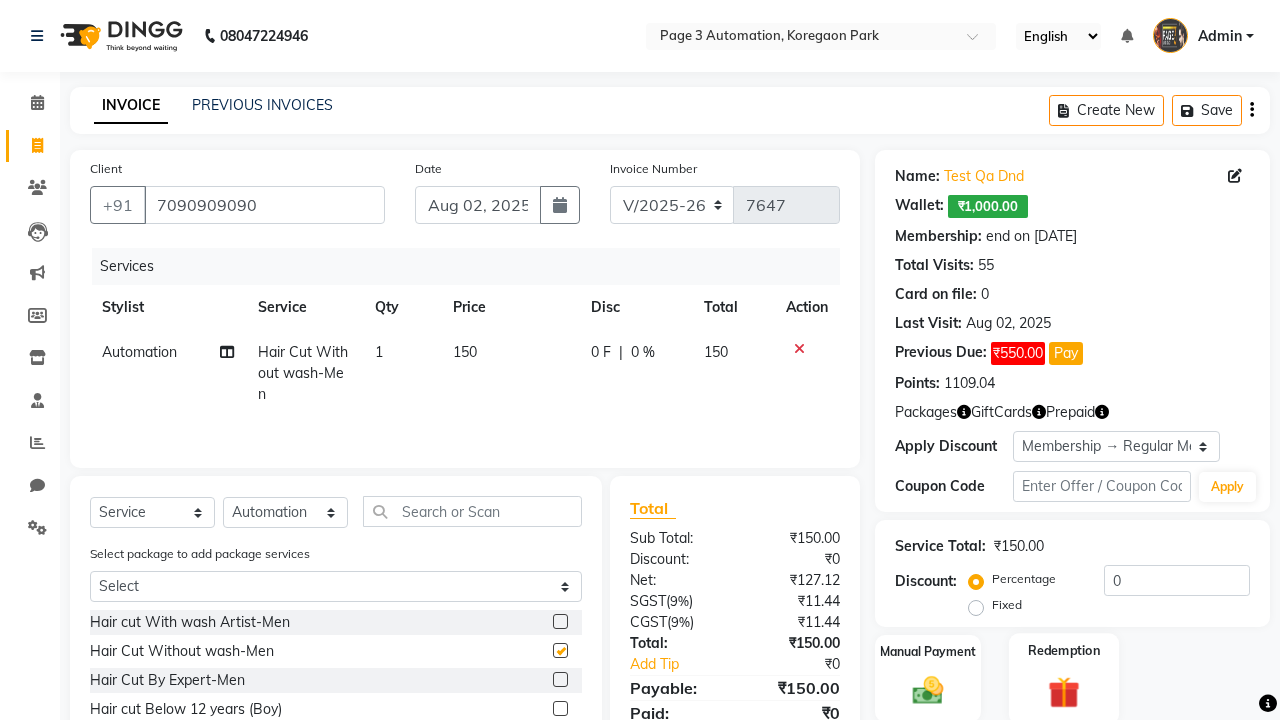 click 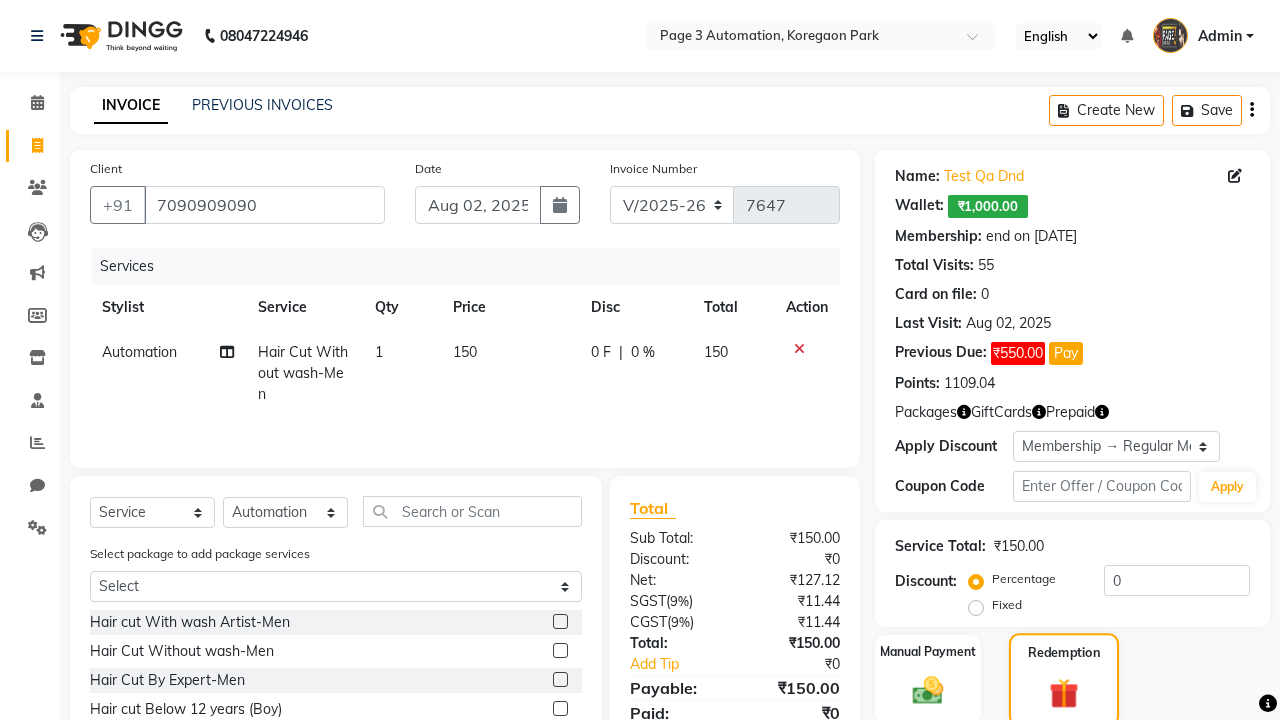 checkbox on "false" 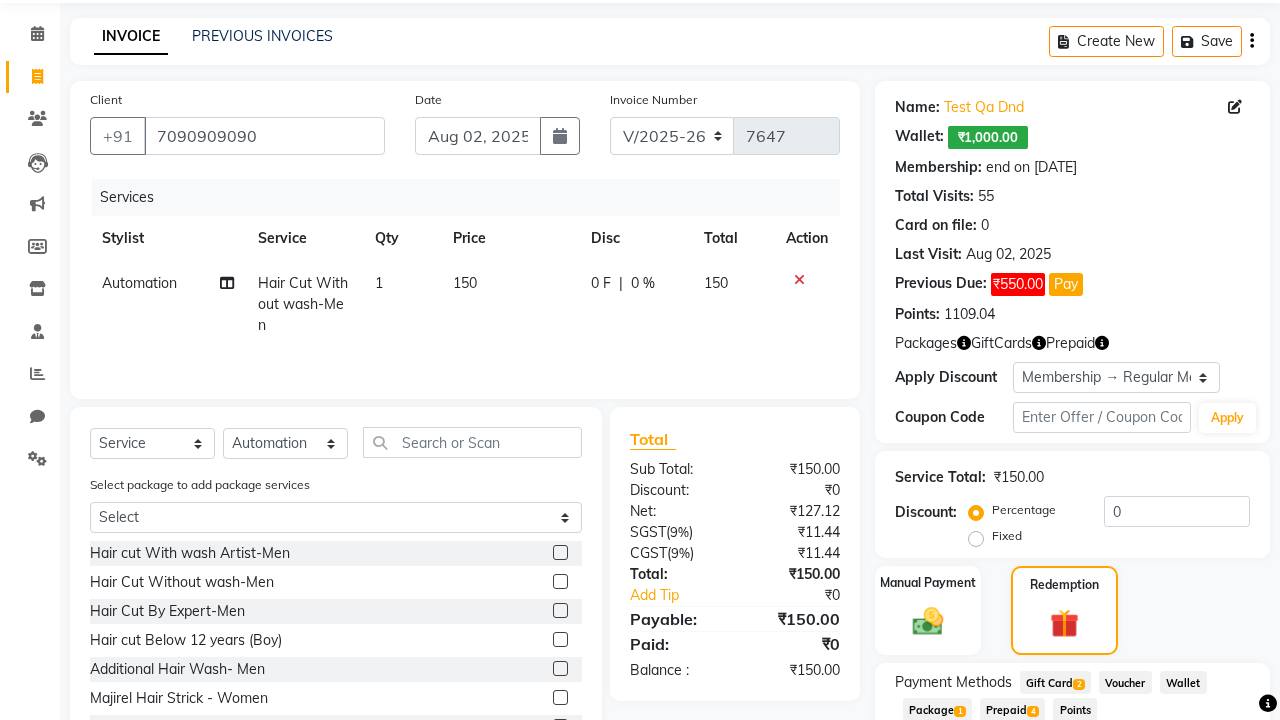 click on "Prepaid  4" 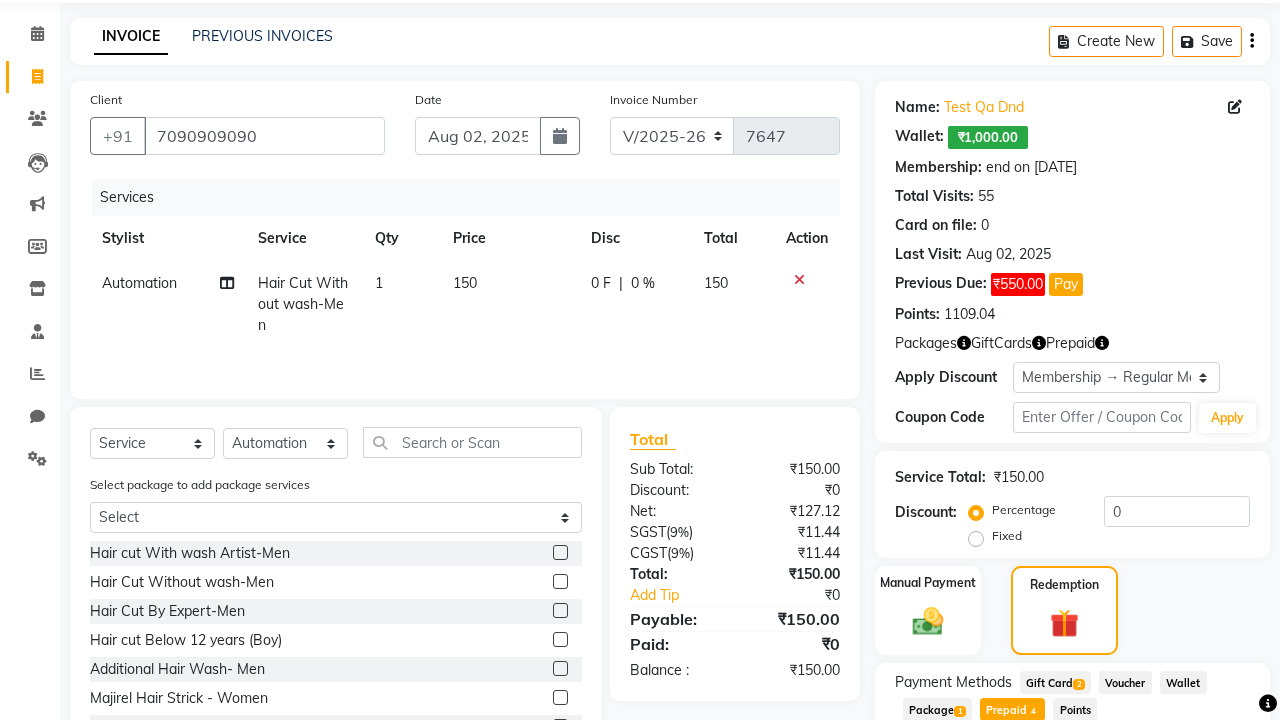 scroll, scrollTop: 0, scrollLeft: 5, axis: horizontal 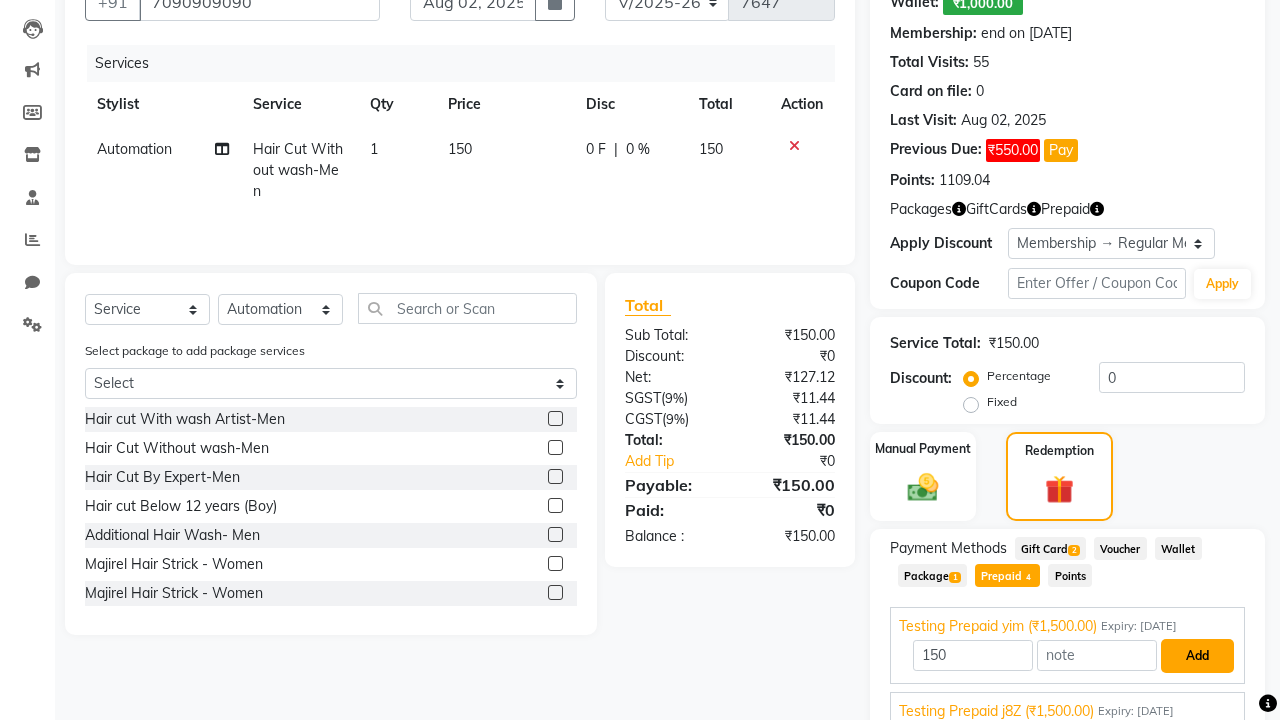 click on "Add" at bounding box center [1197, 656] 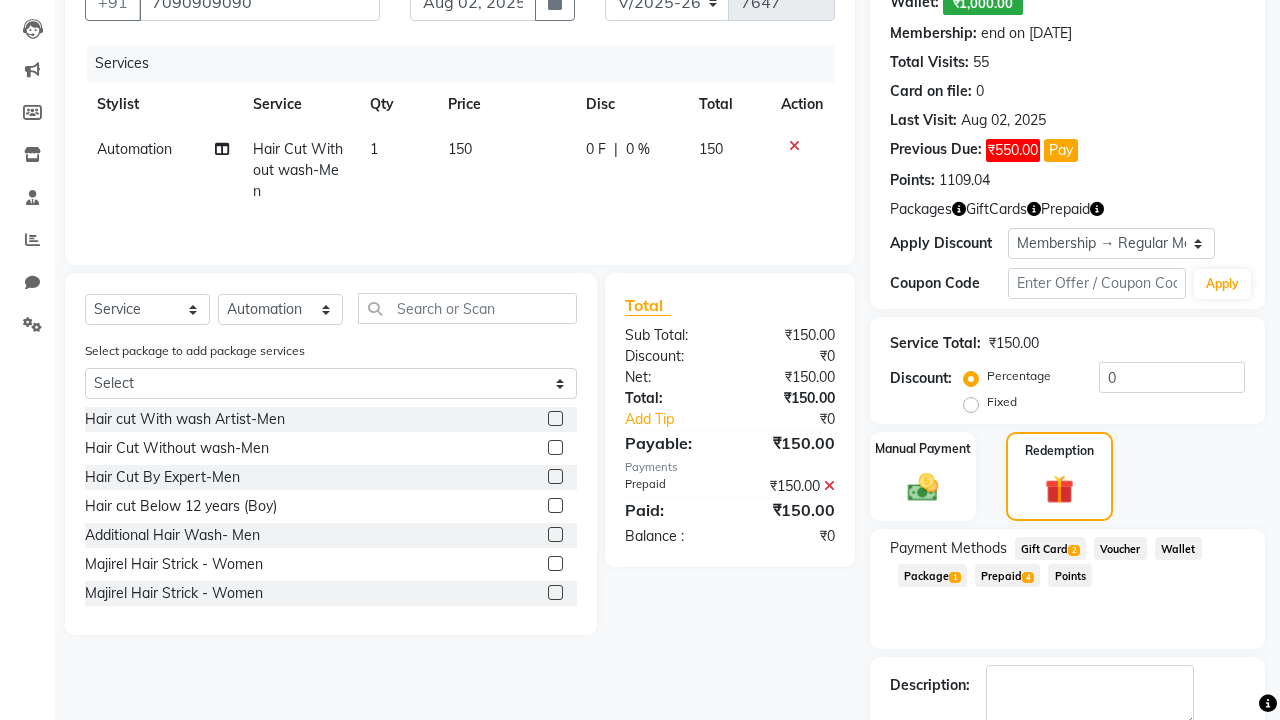 scroll, scrollTop: 0, scrollLeft: 0, axis: both 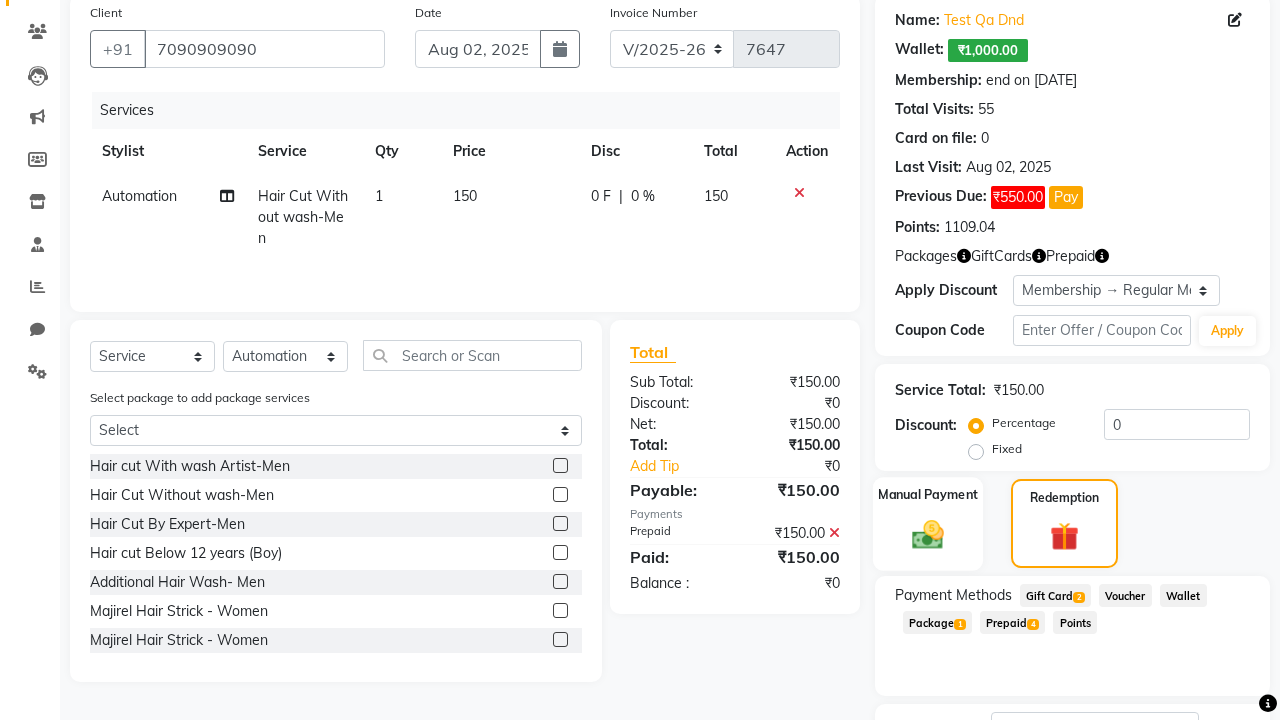 click 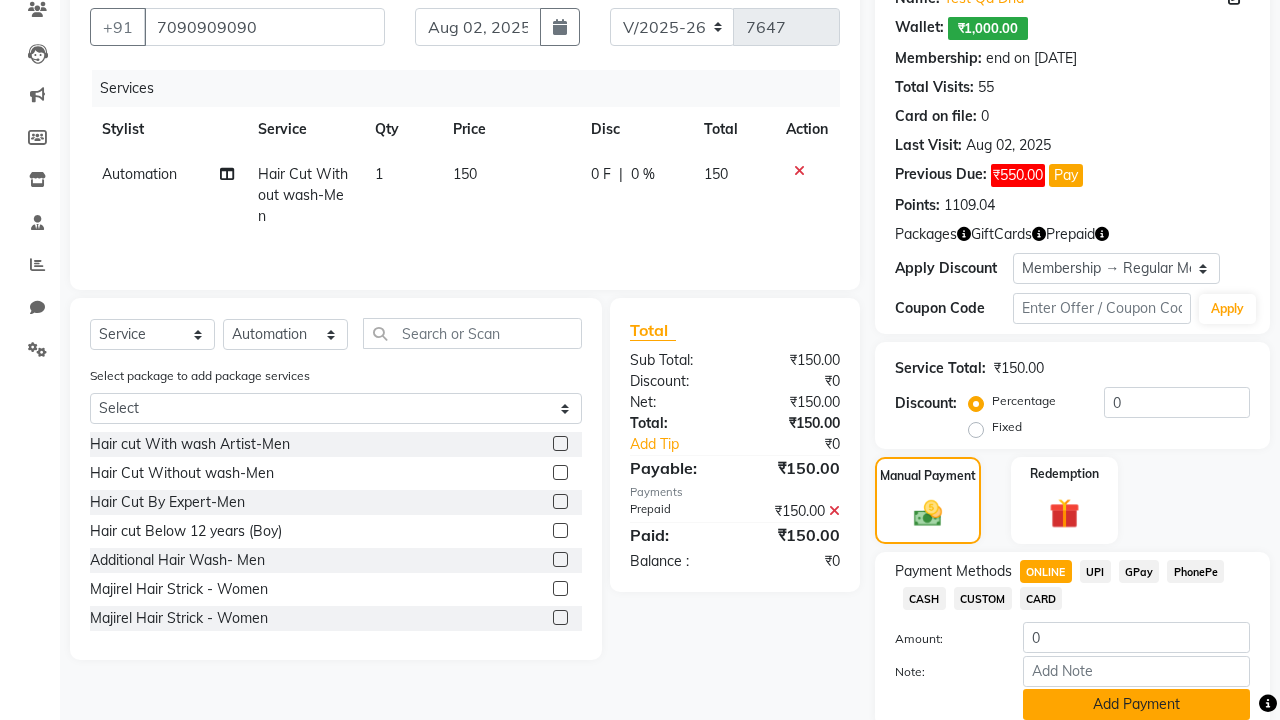 click on "Add Payment" 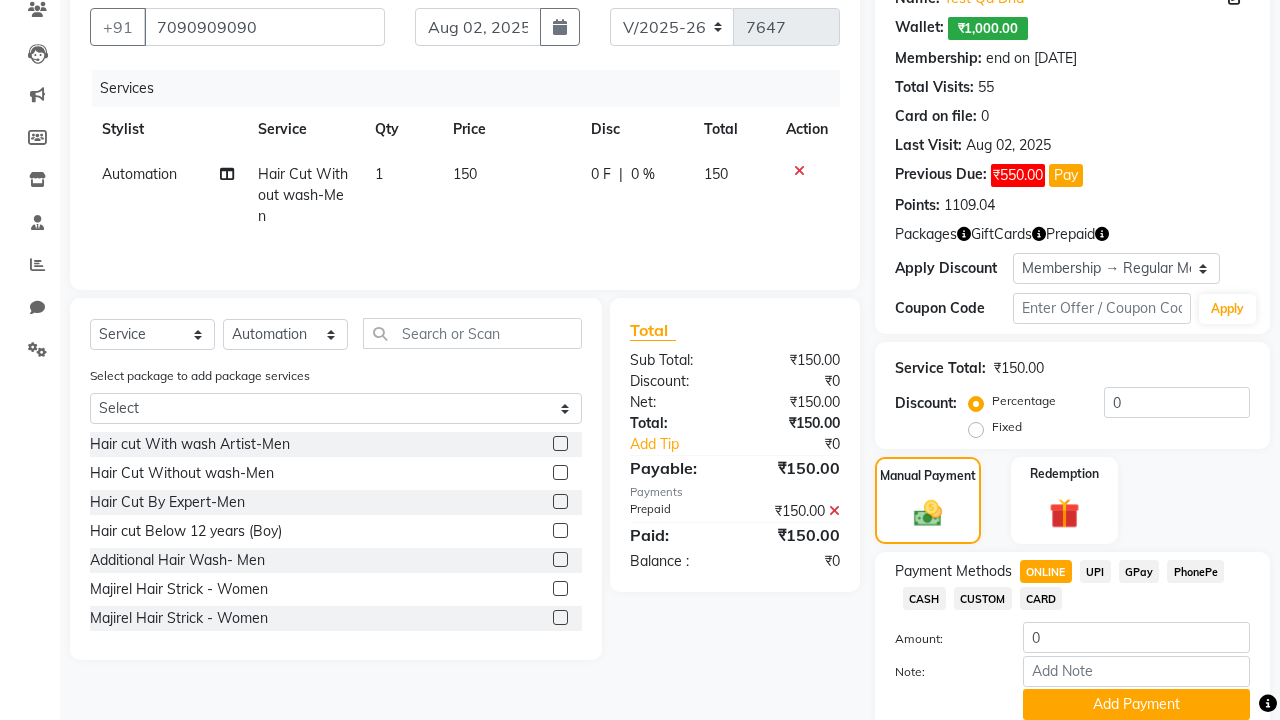 click 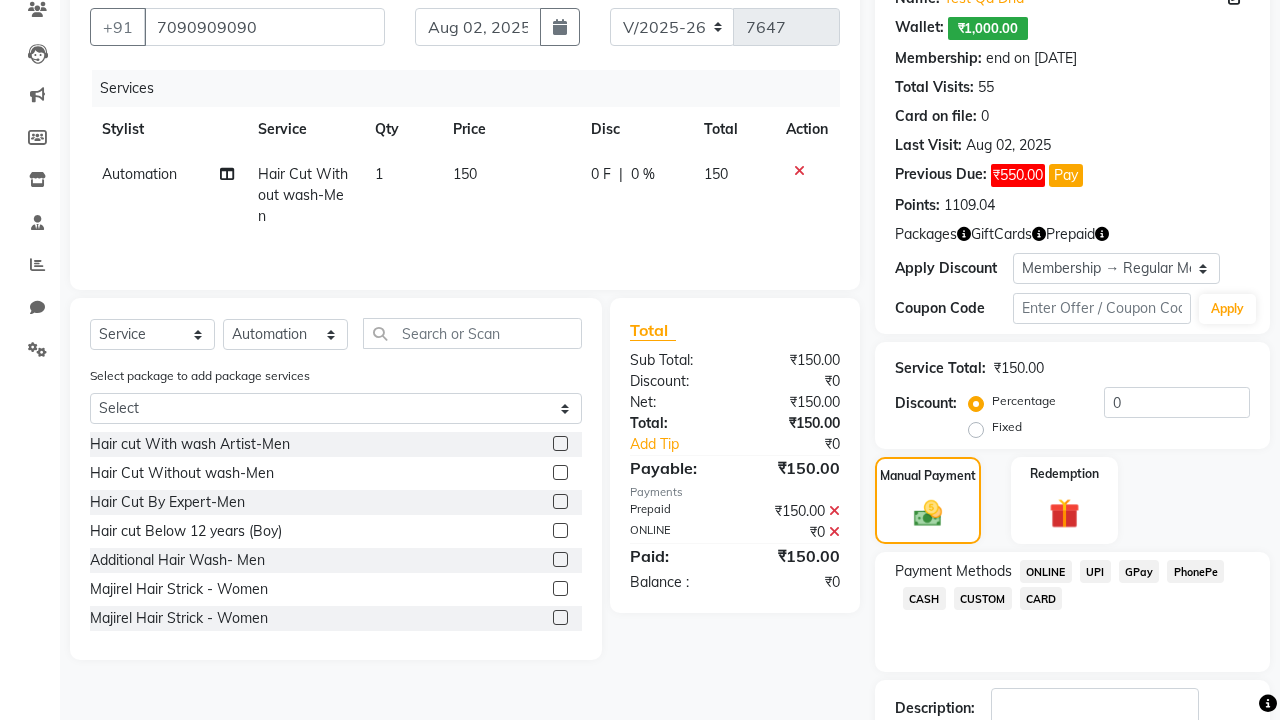 scroll, scrollTop: 314, scrollLeft: 0, axis: vertical 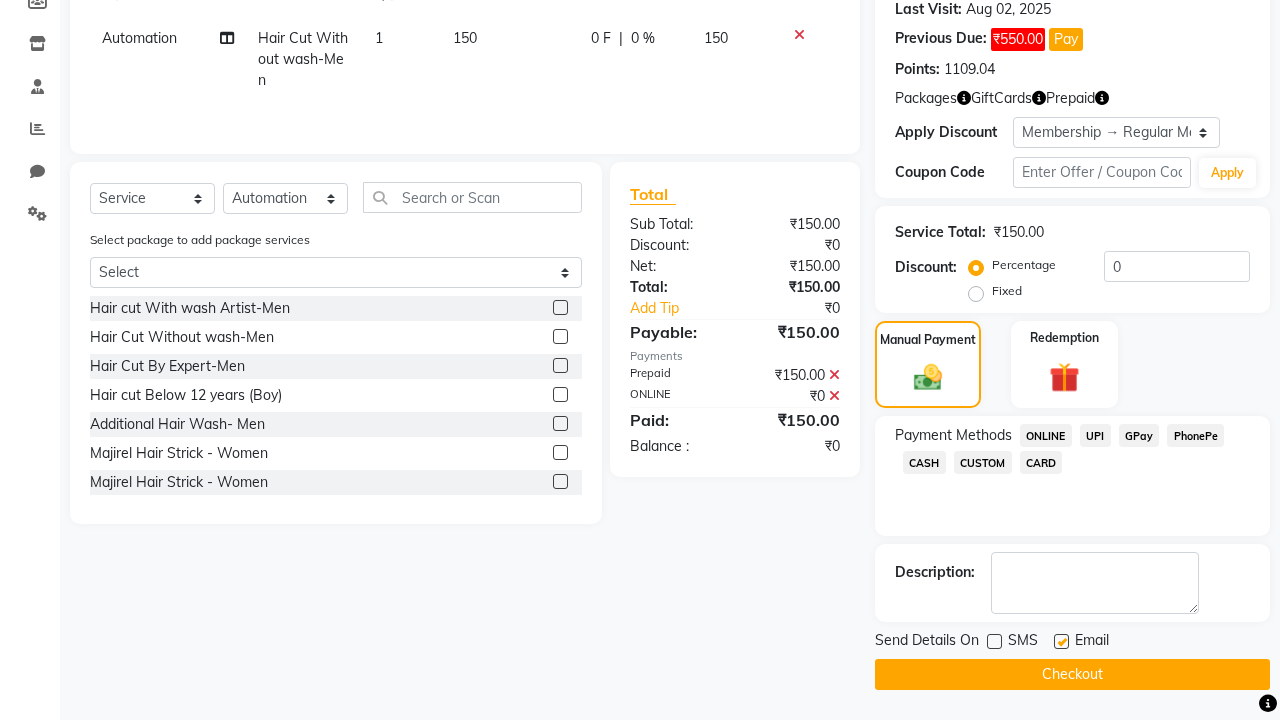click 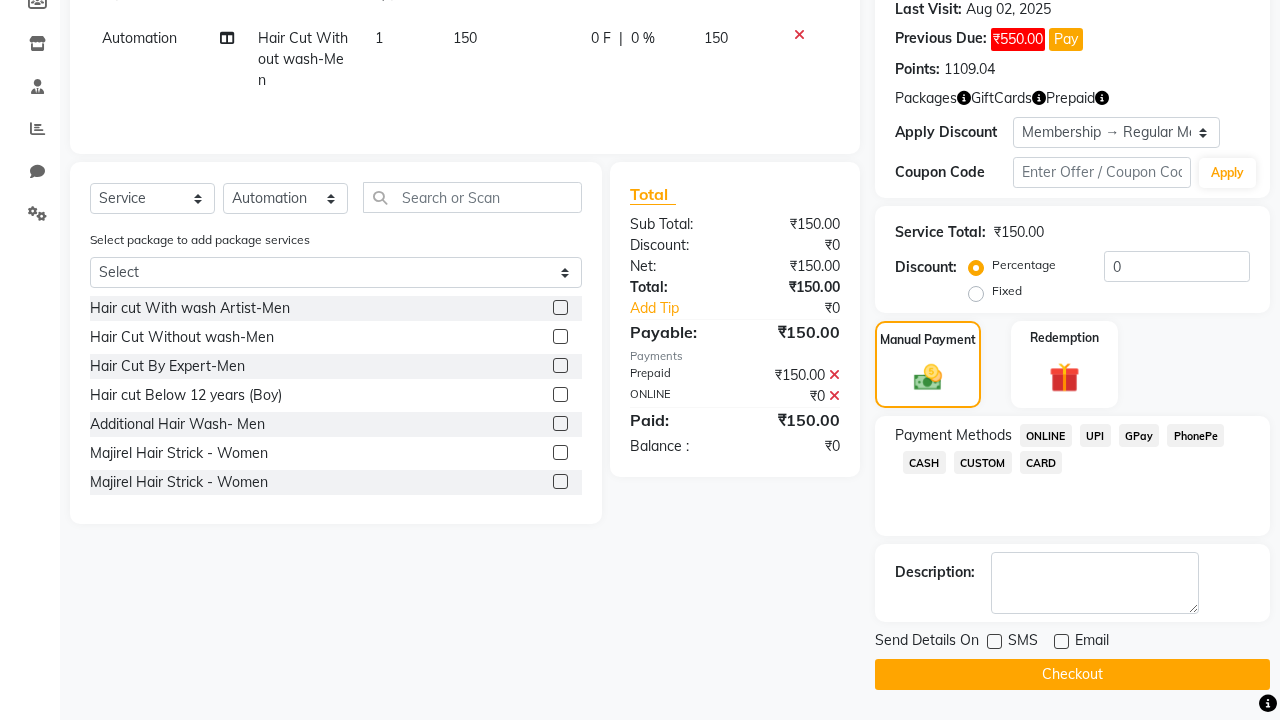 click on "Checkout" 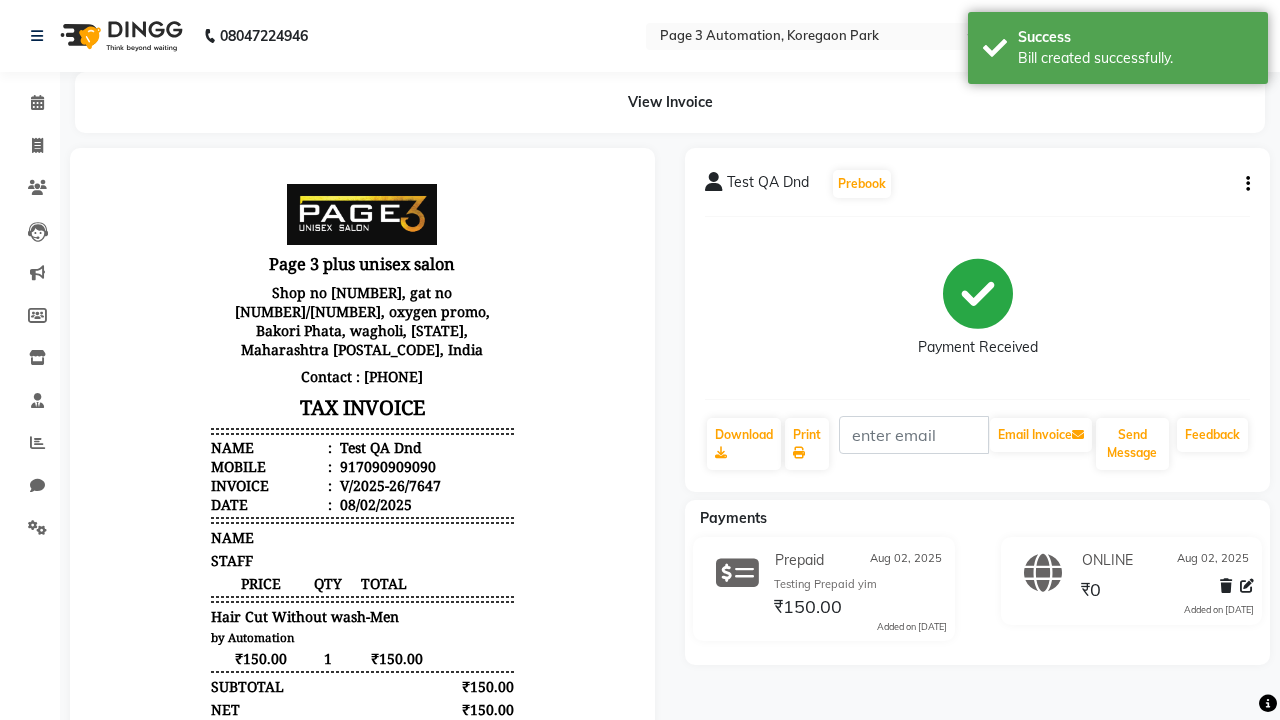 scroll, scrollTop: 0, scrollLeft: 0, axis: both 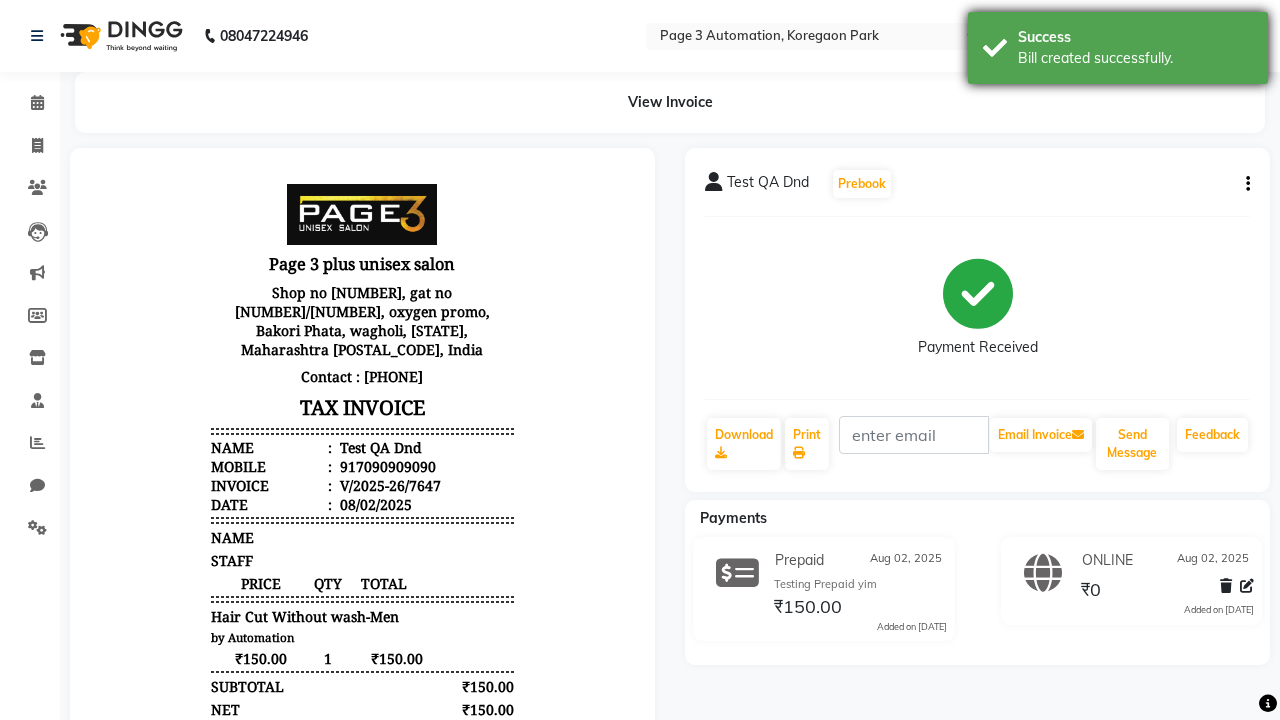 click on "Bill created successfully." at bounding box center (1135, 58) 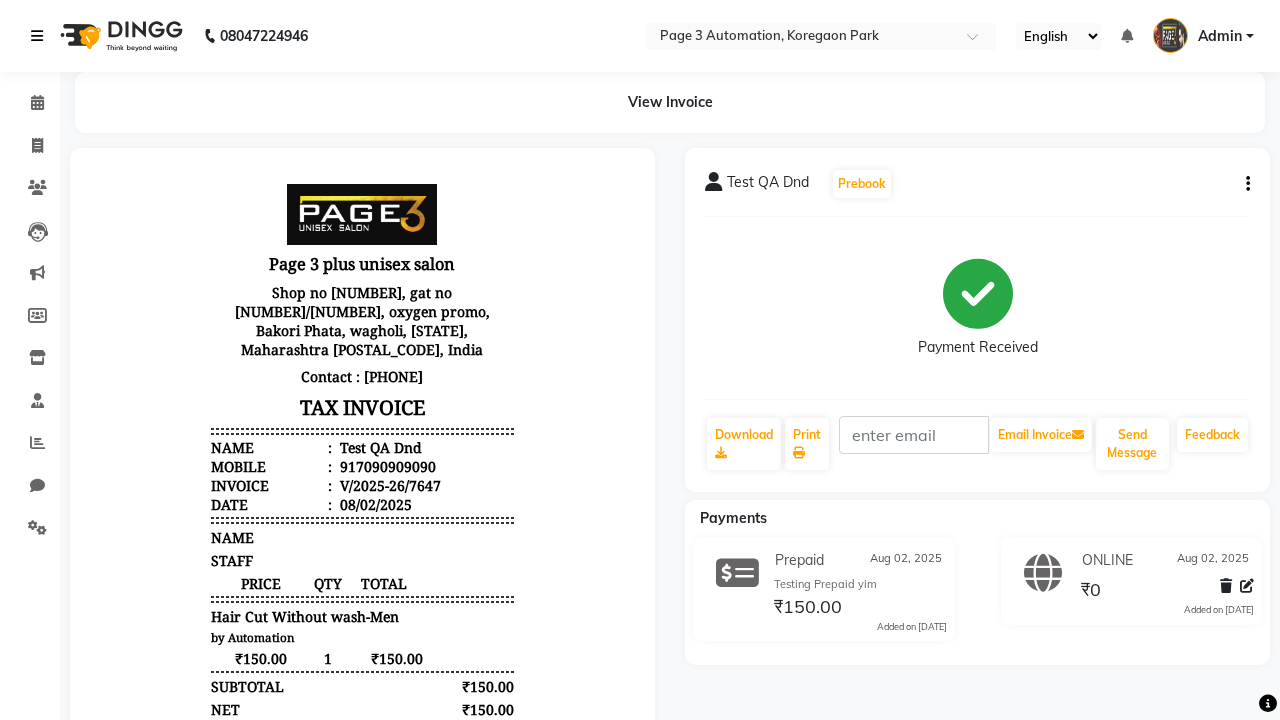 click at bounding box center [37, 36] 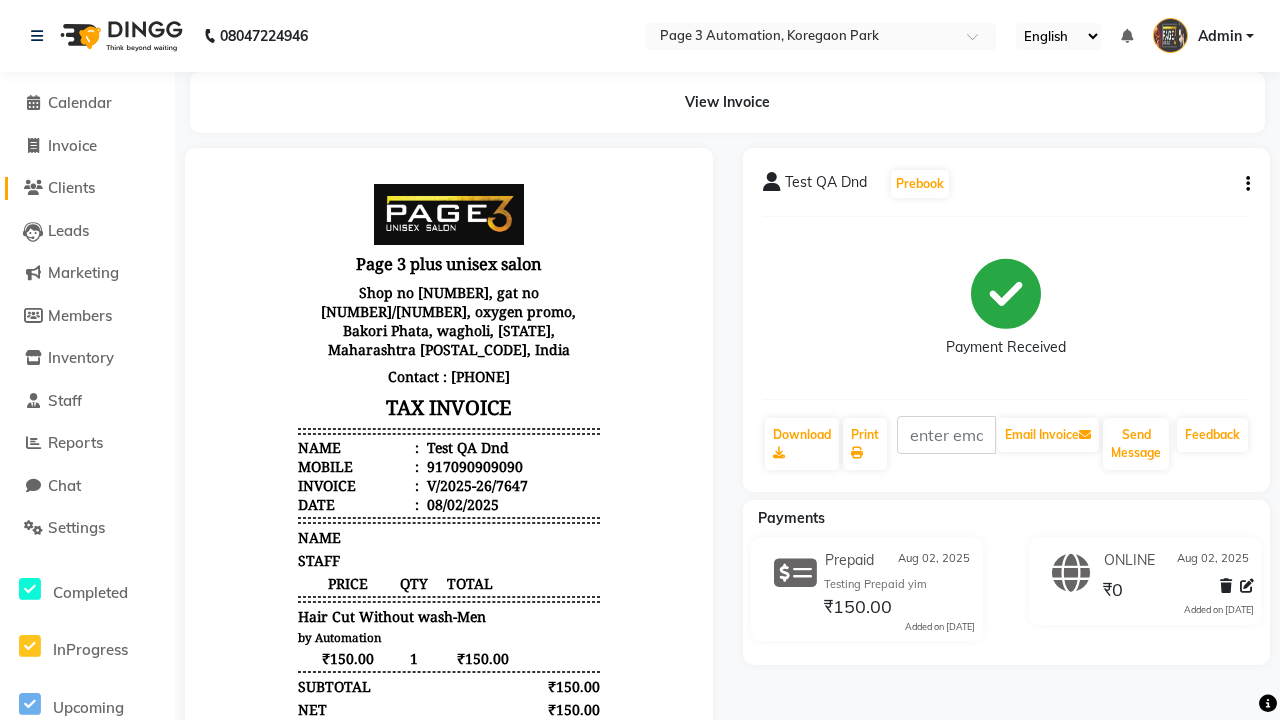 click on "Clients" 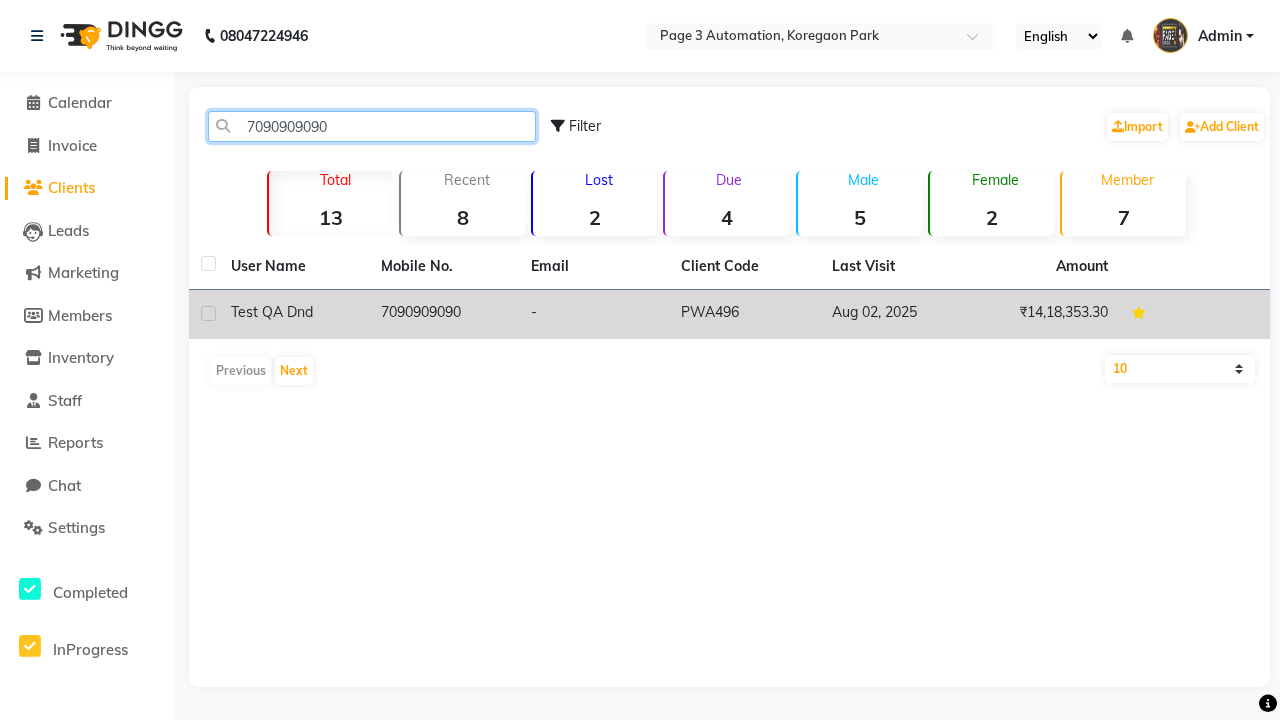 type on "7090909090" 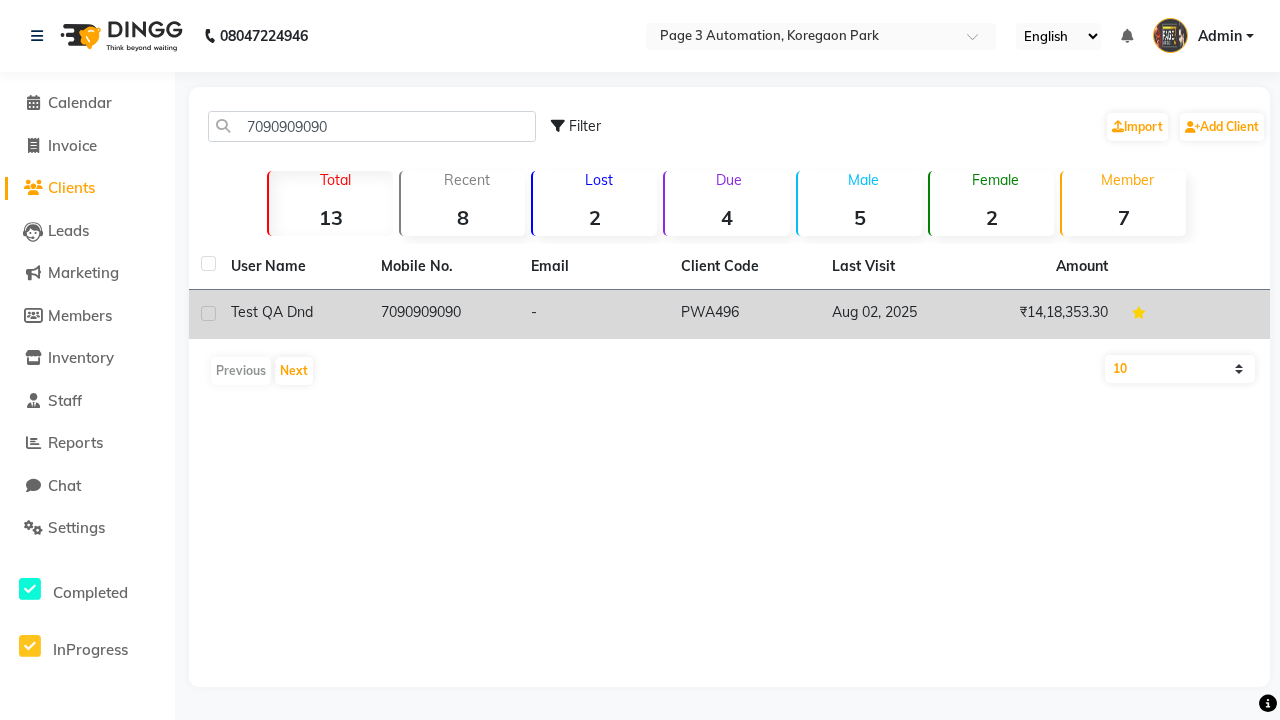 click on "7090909090" 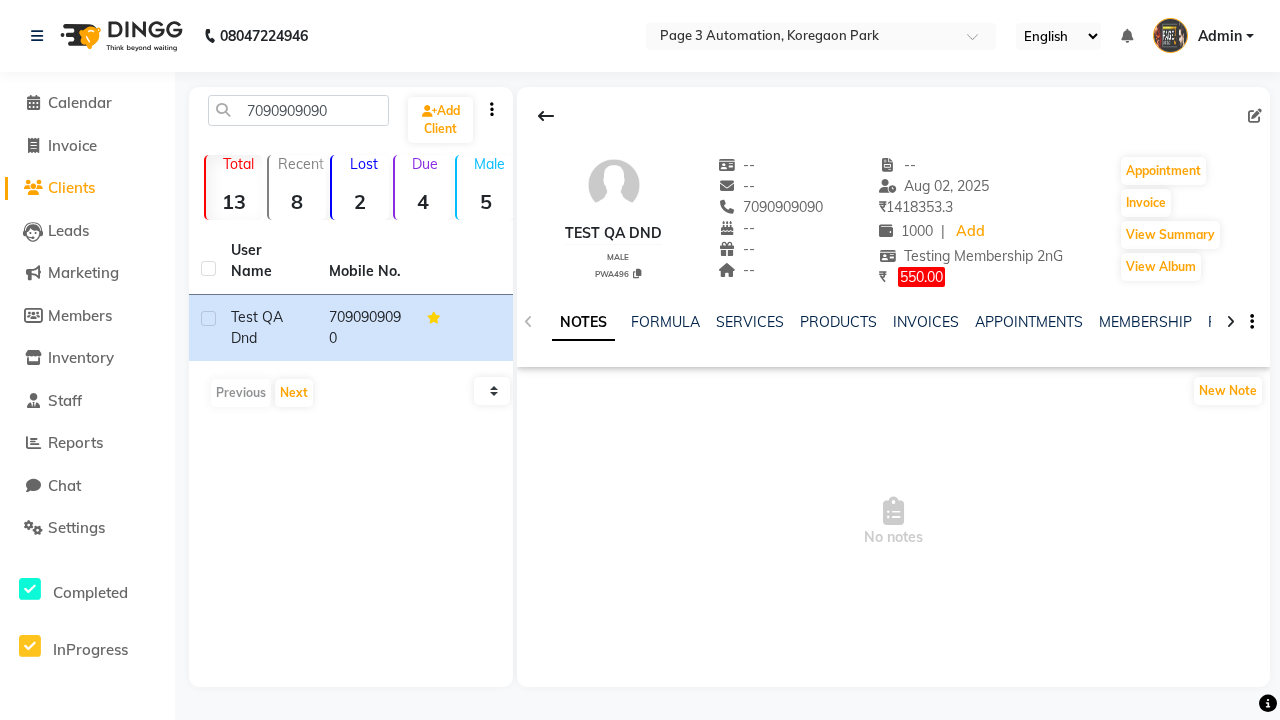 click on "VOUCHERS" 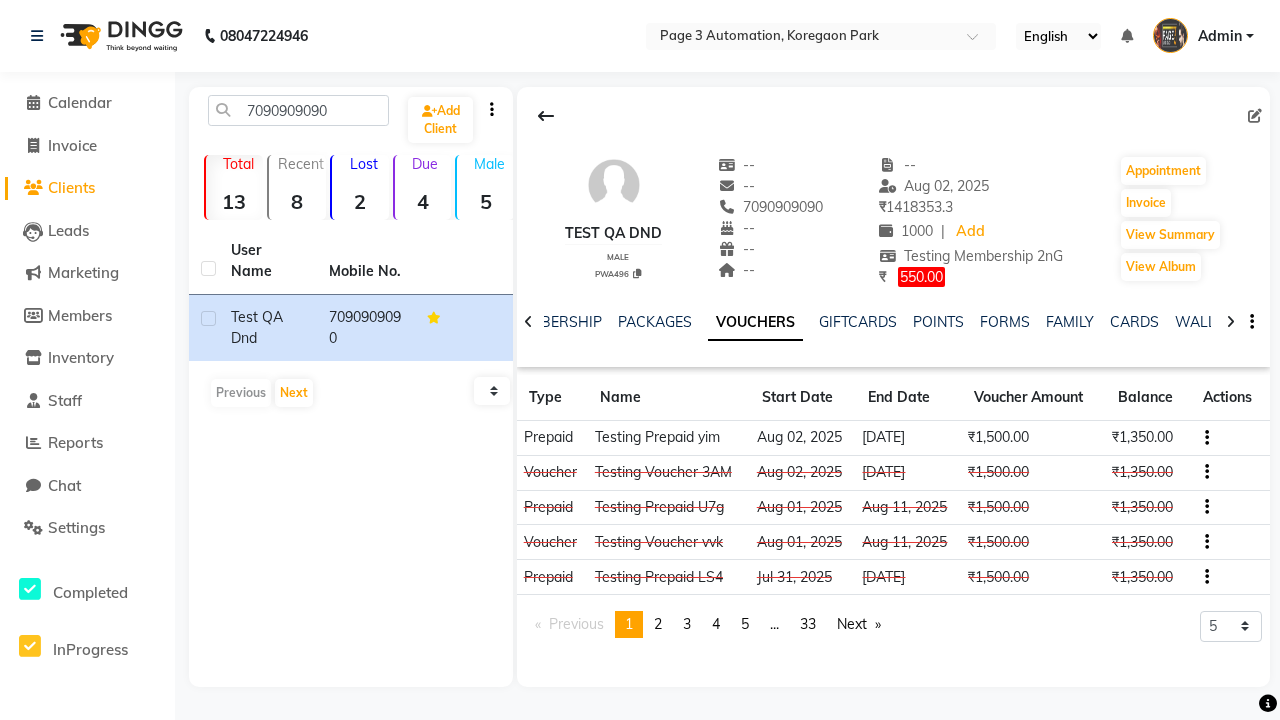 click 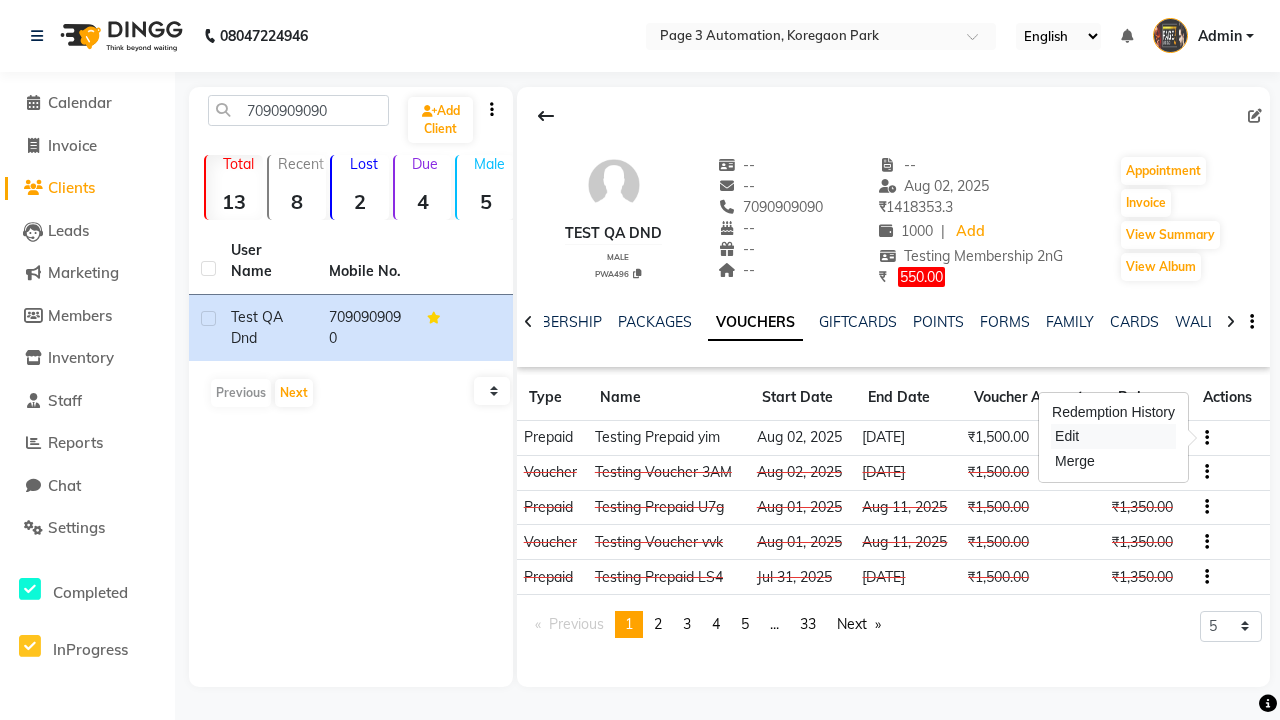 click on "Edit" at bounding box center (1113, 436) 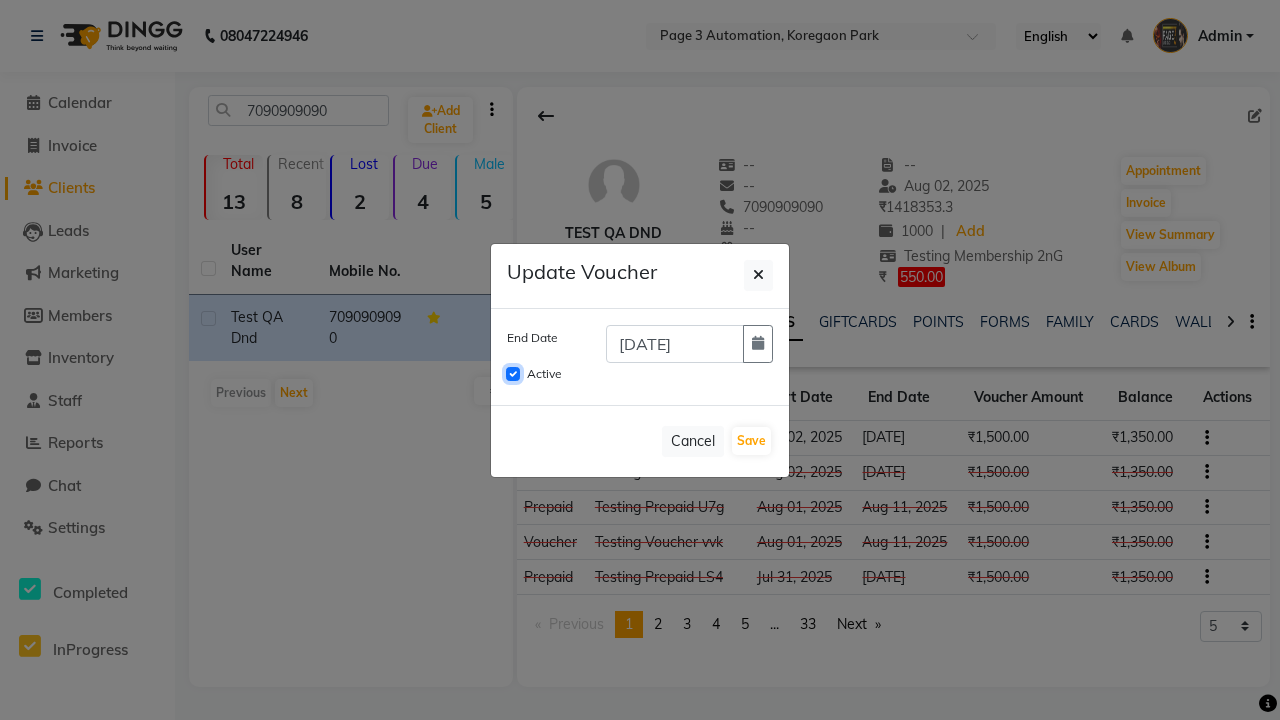 click on "Active" at bounding box center (513, 374) 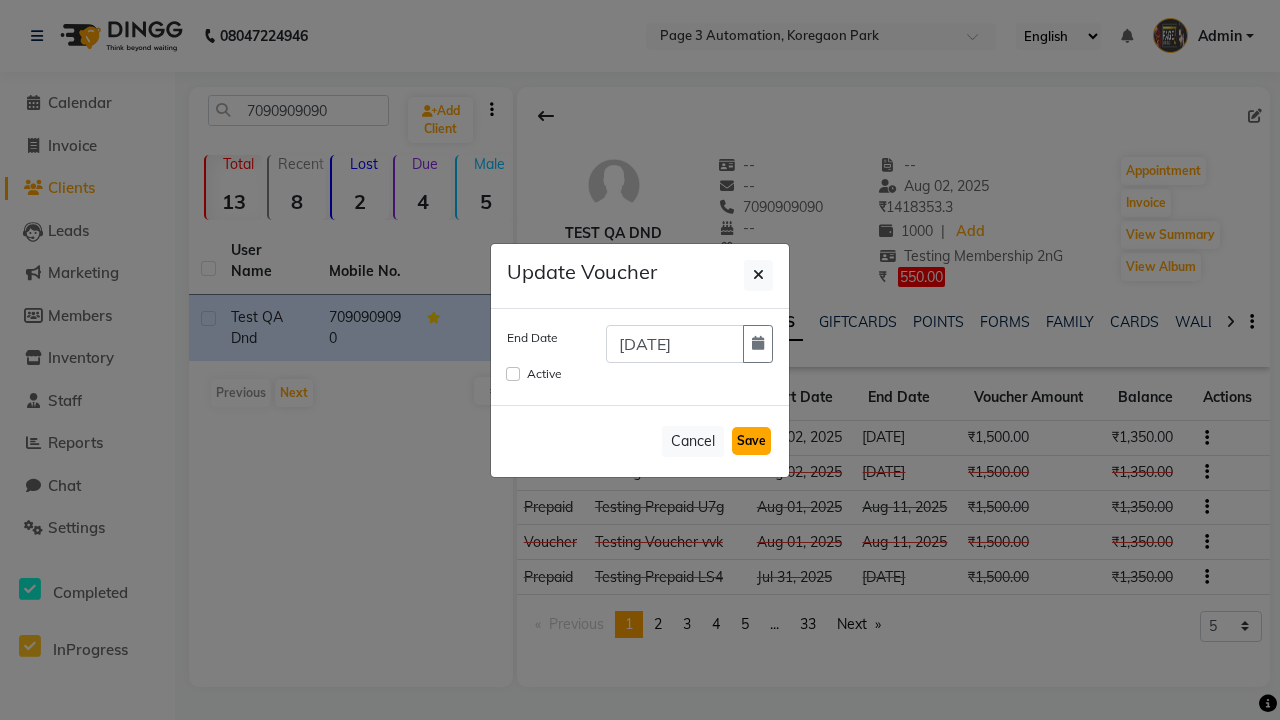 click on "Save" 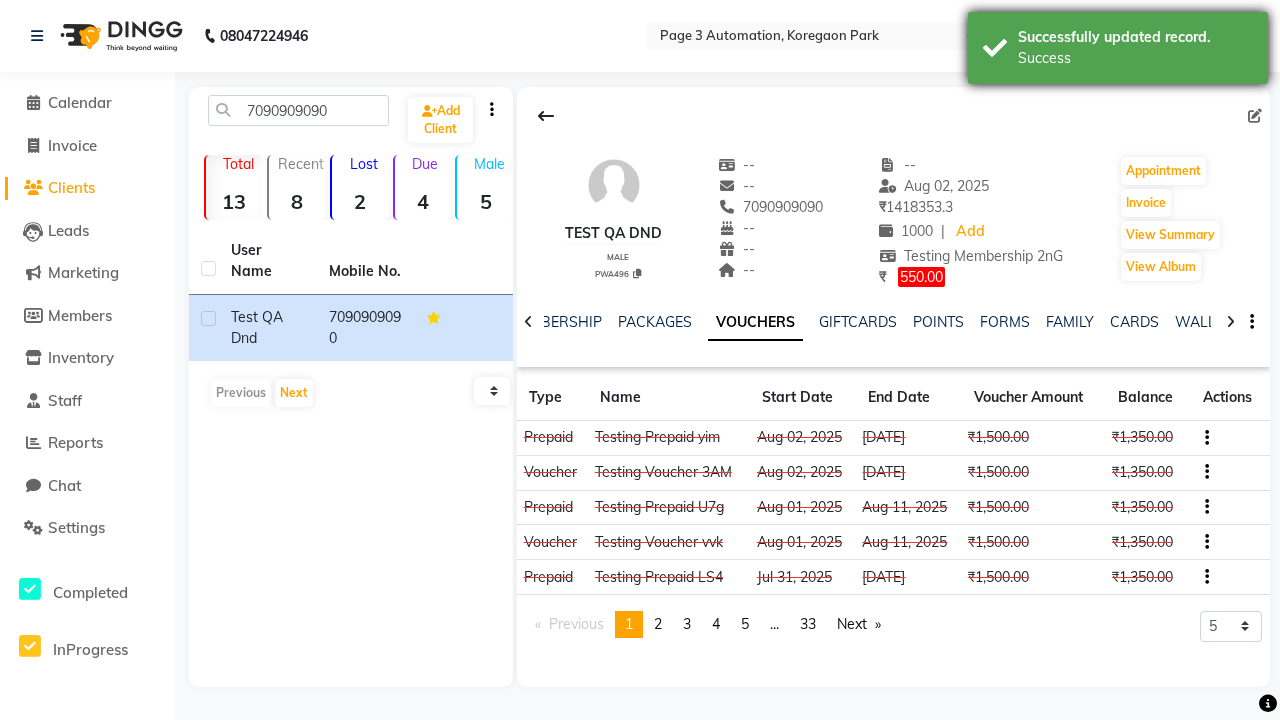 click on "Success" at bounding box center (1135, 58) 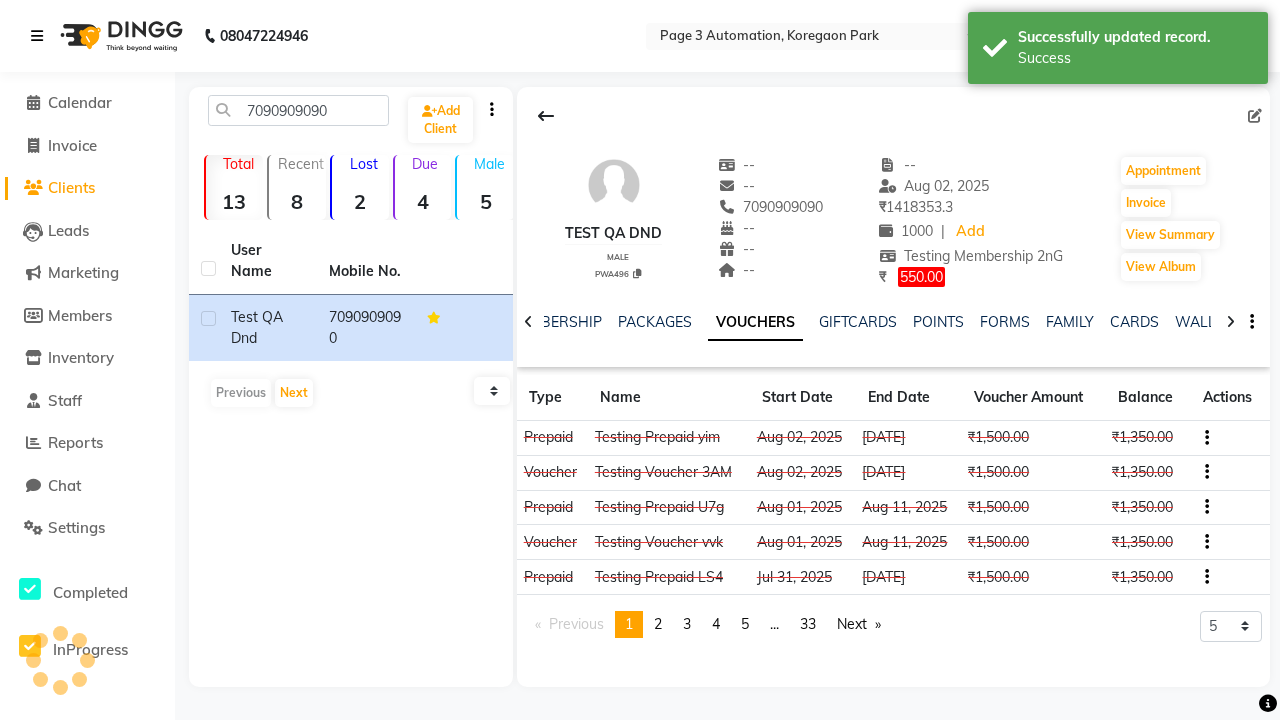 click at bounding box center (37, 36) 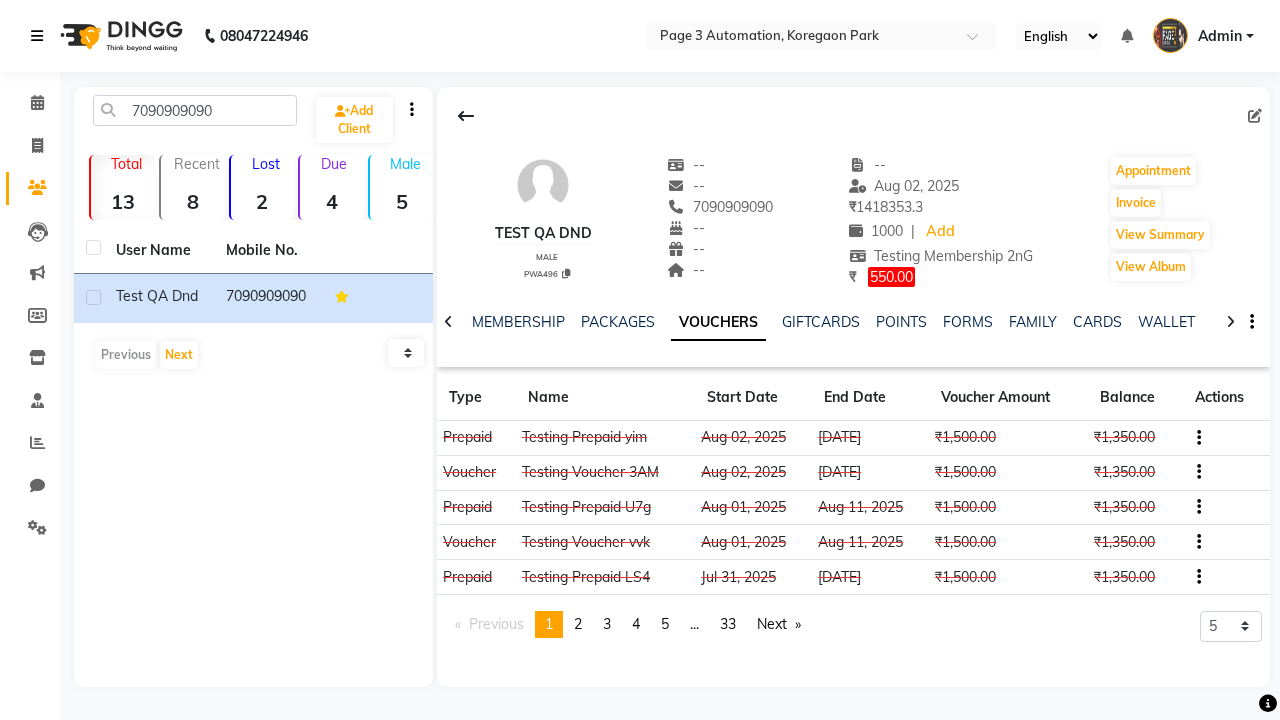 scroll, scrollTop: 0, scrollLeft: 417, axis: horizontal 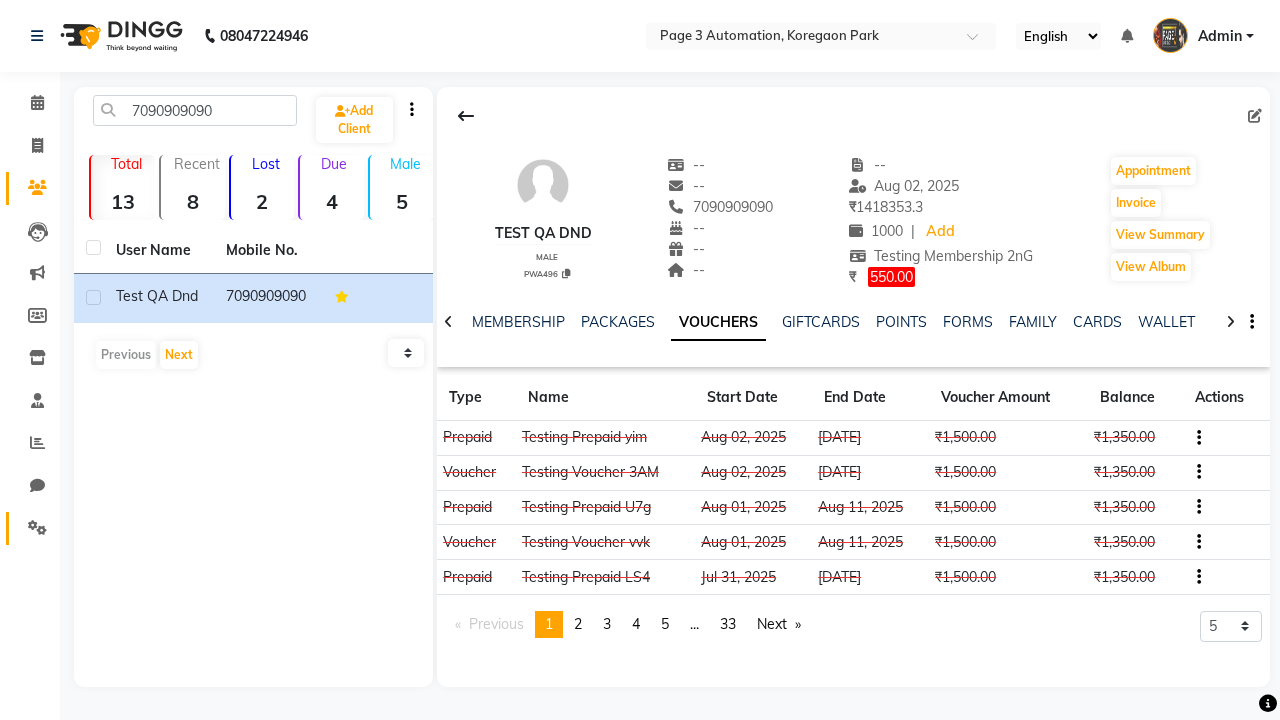 click 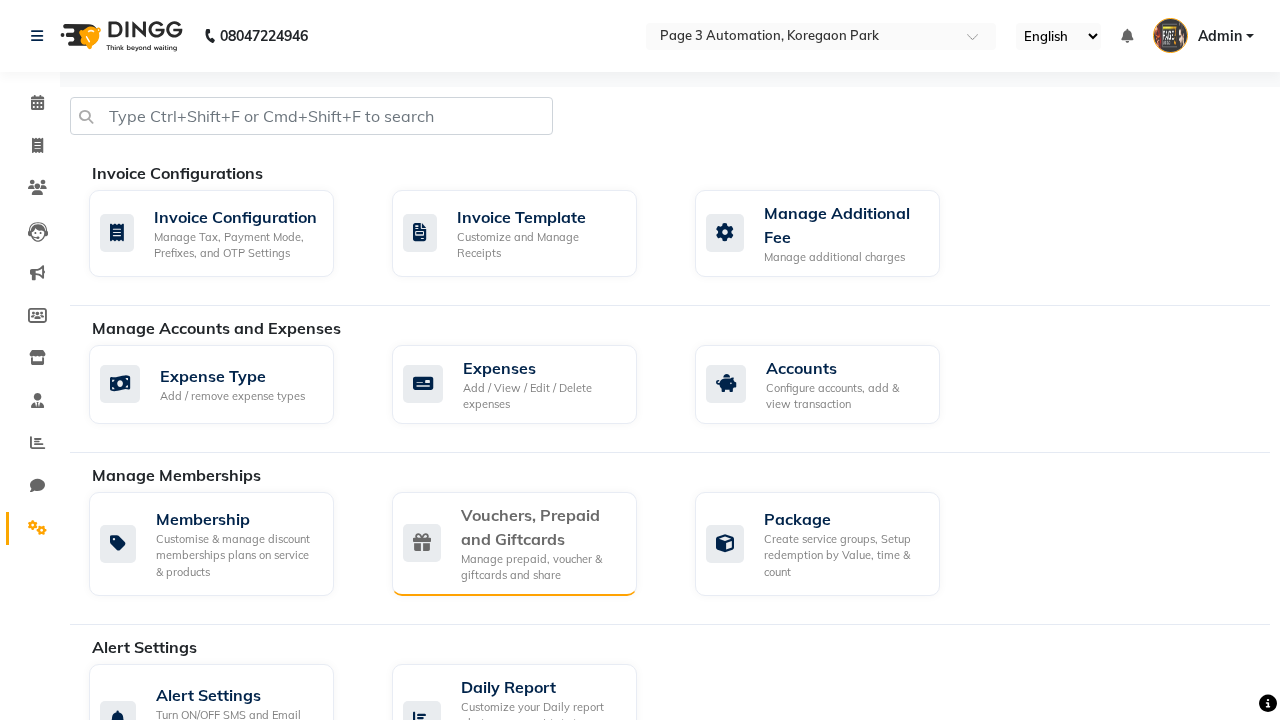 click on "Vouchers, Prepaid and Giftcards" 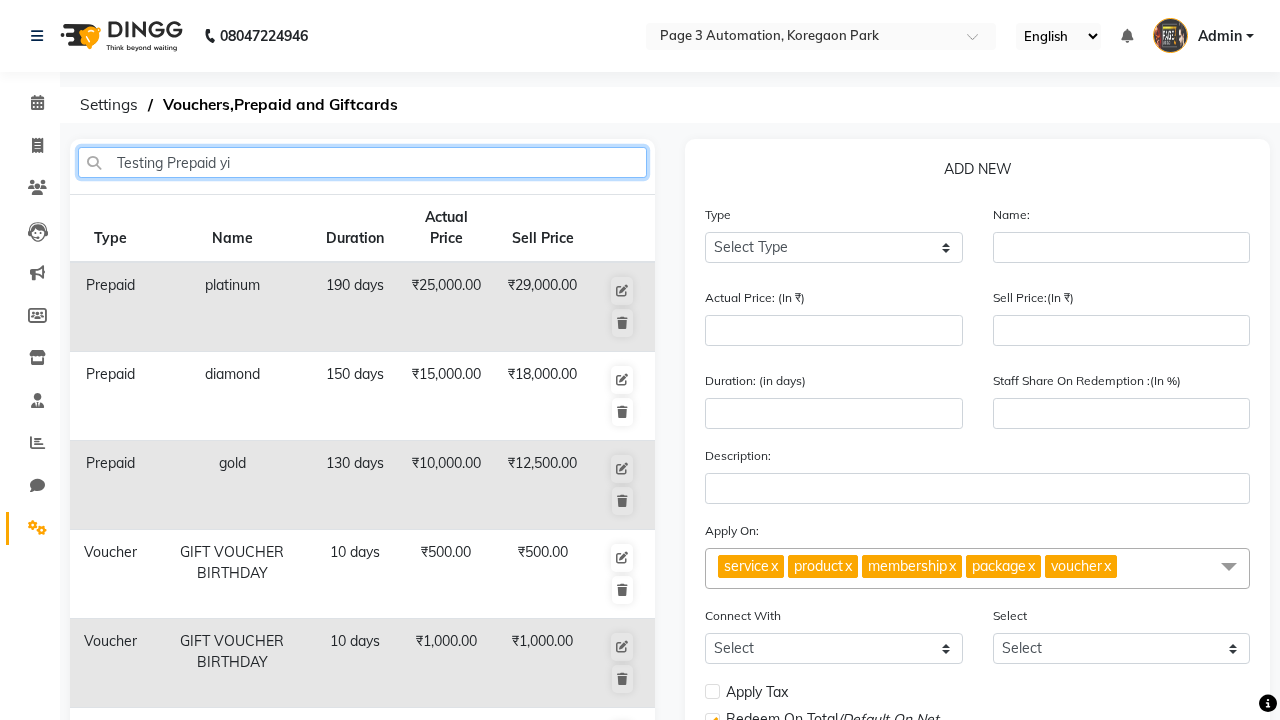 type on "Testing Prepaid yim" 